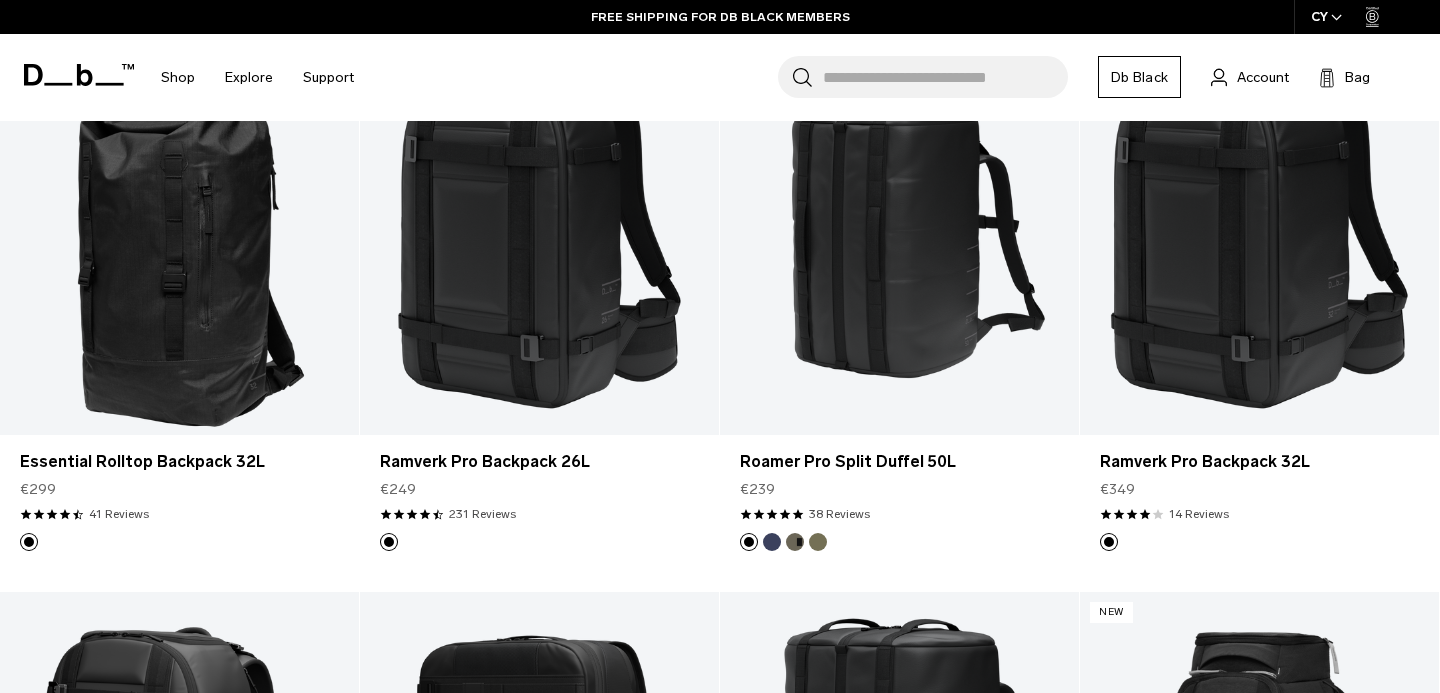 scroll, scrollTop: 1376, scrollLeft: 0, axis: vertical 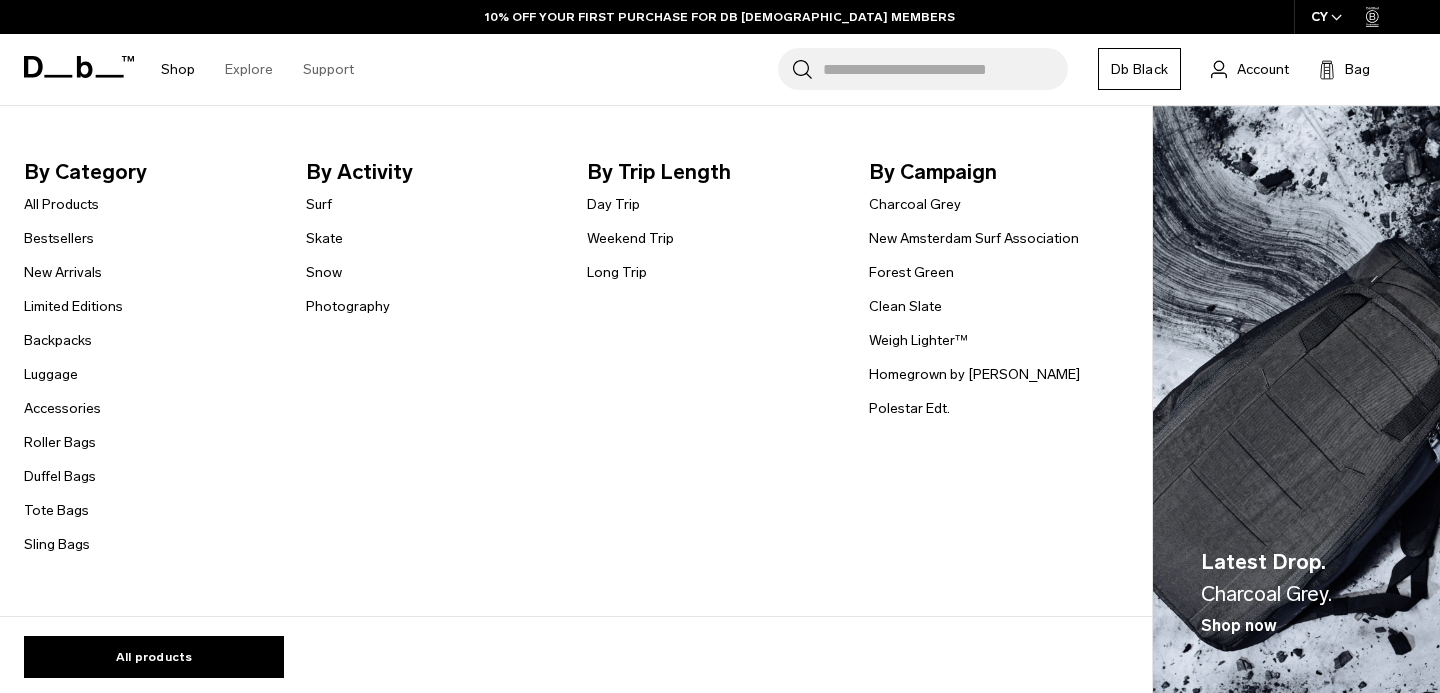 click on "Shop" at bounding box center [178, 69] 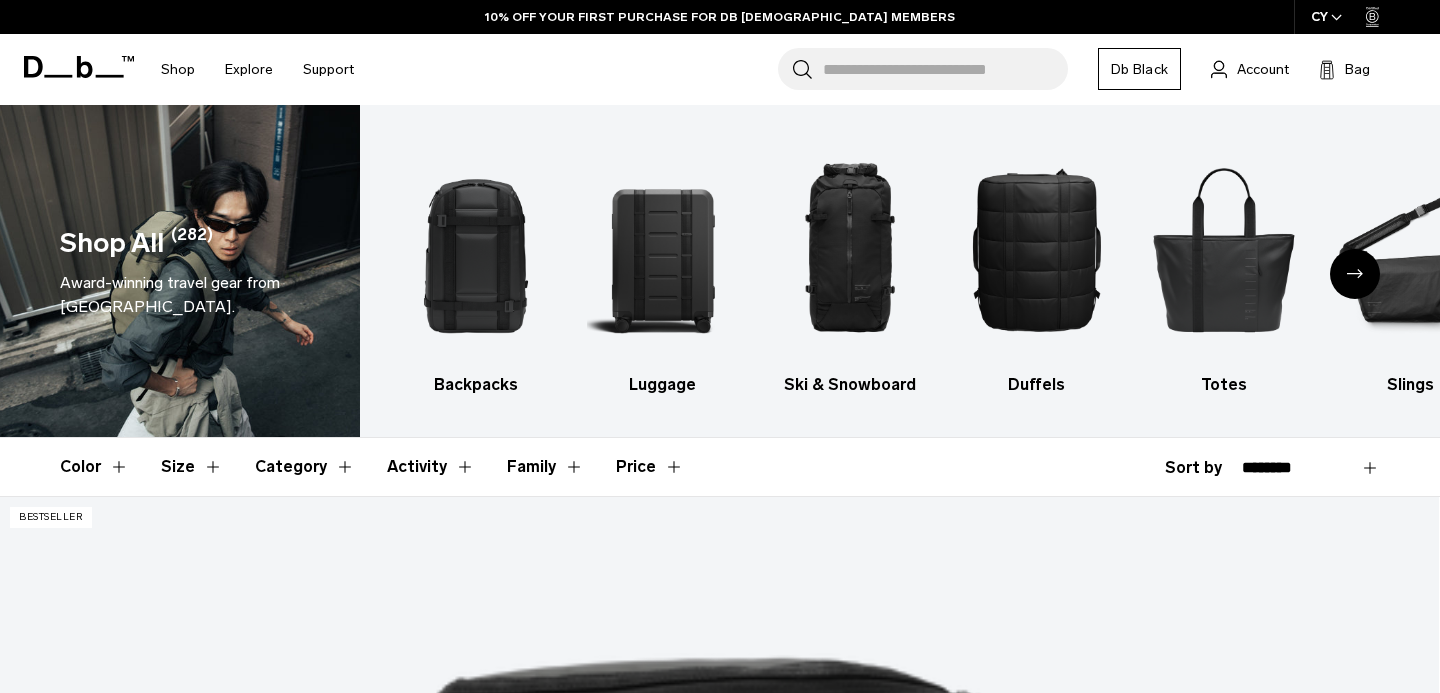 click 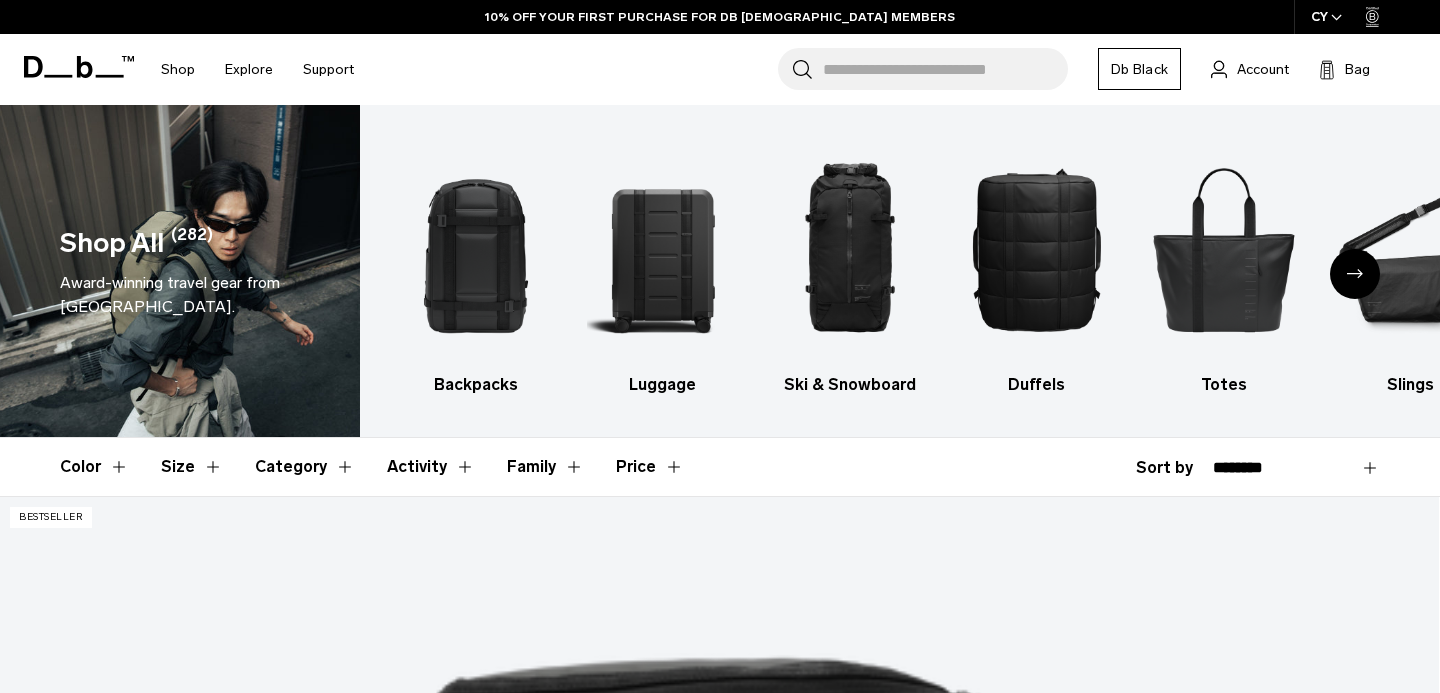 scroll, scrollTop: 0, scrollLeft: 0, axis: both 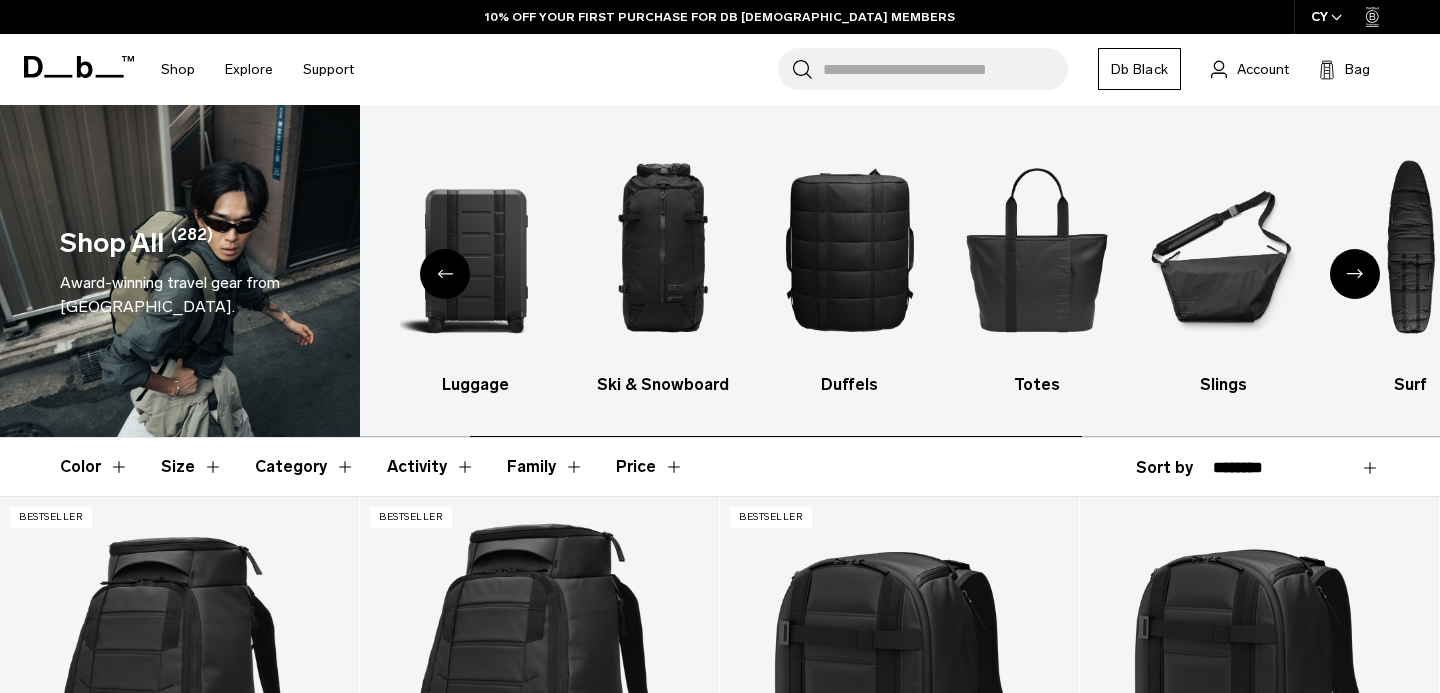 click 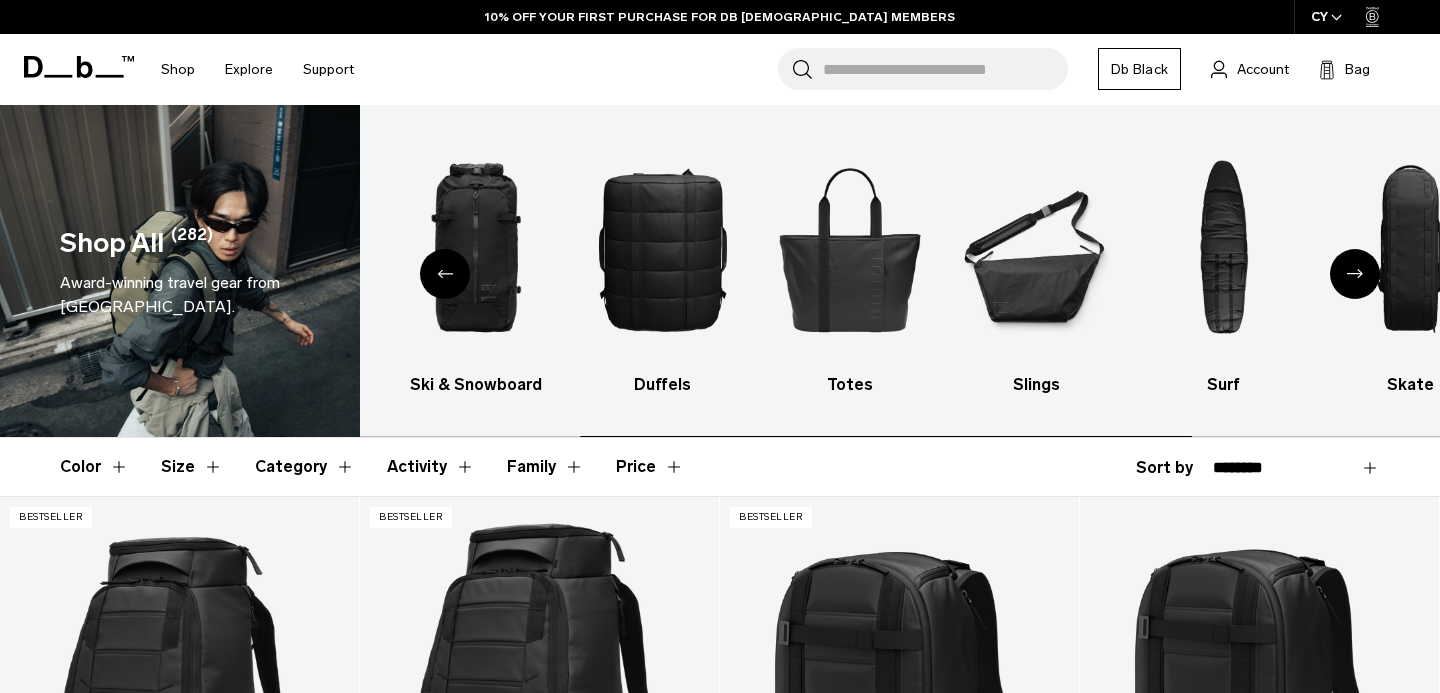 click 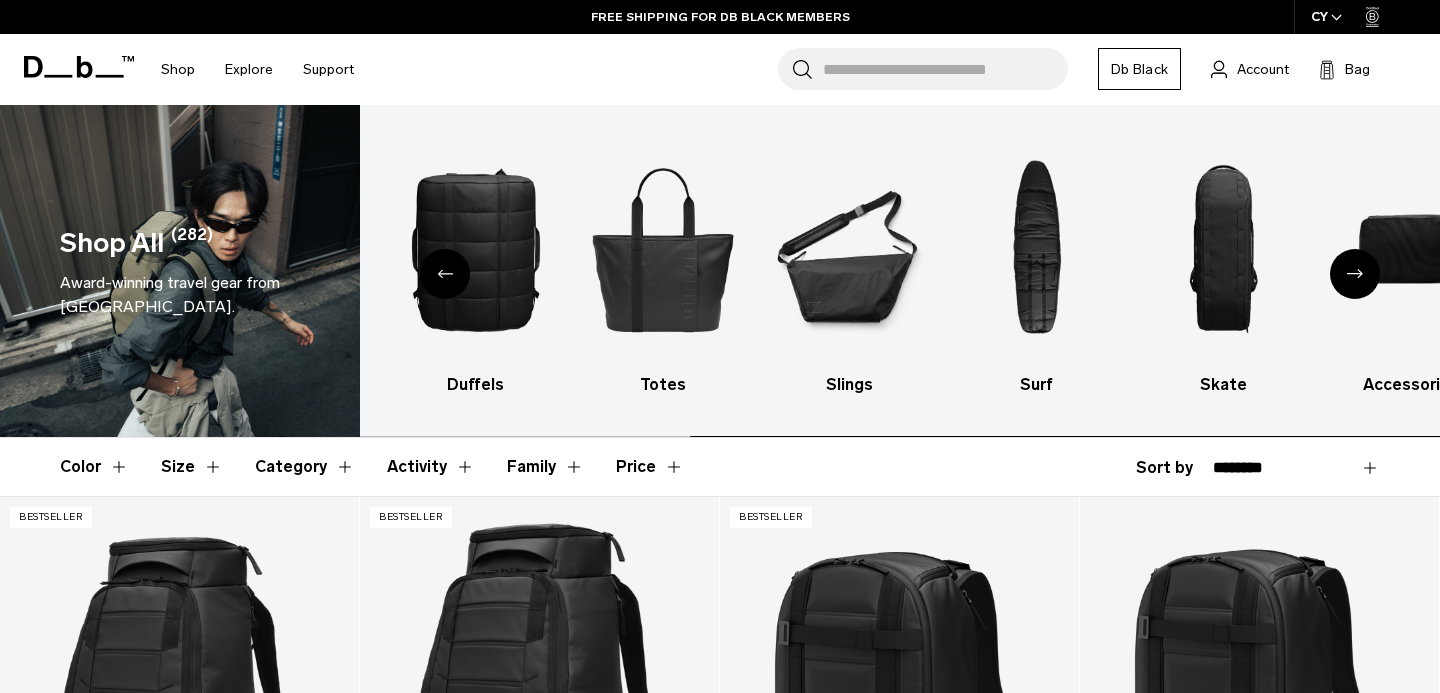 click 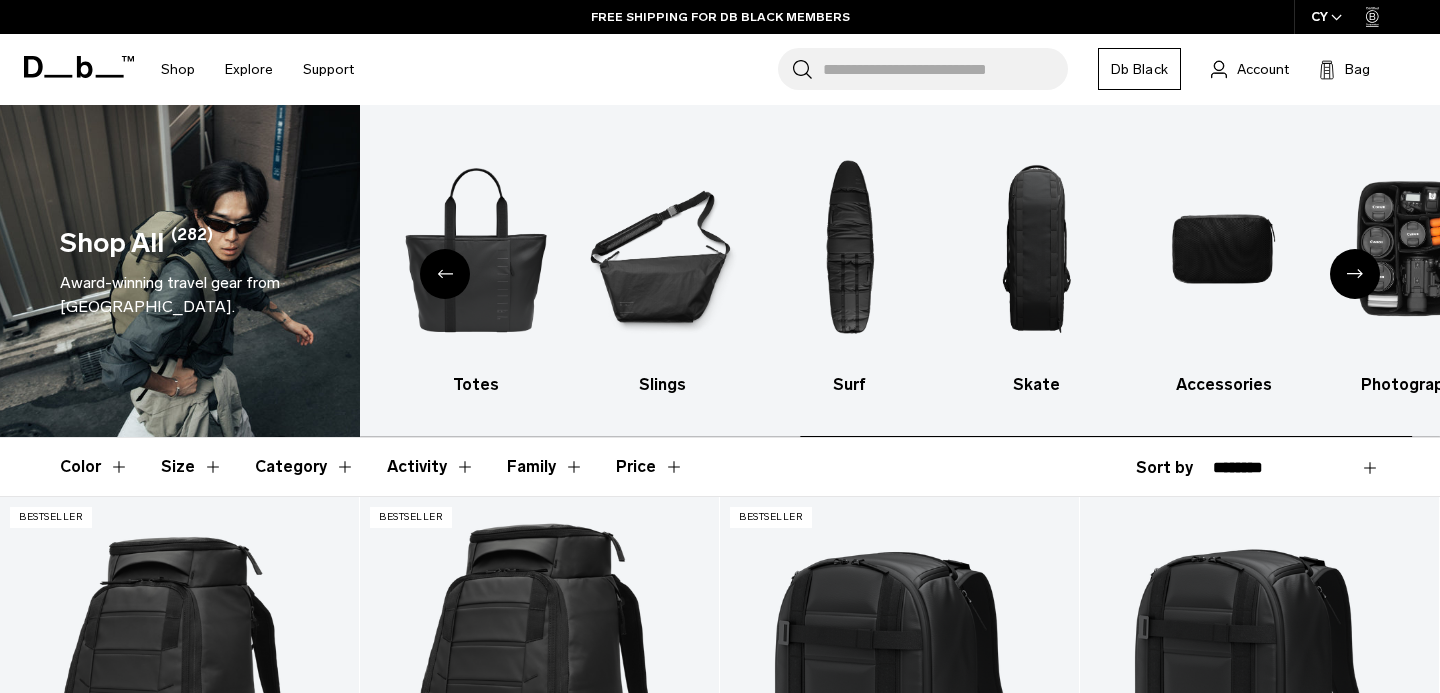 click 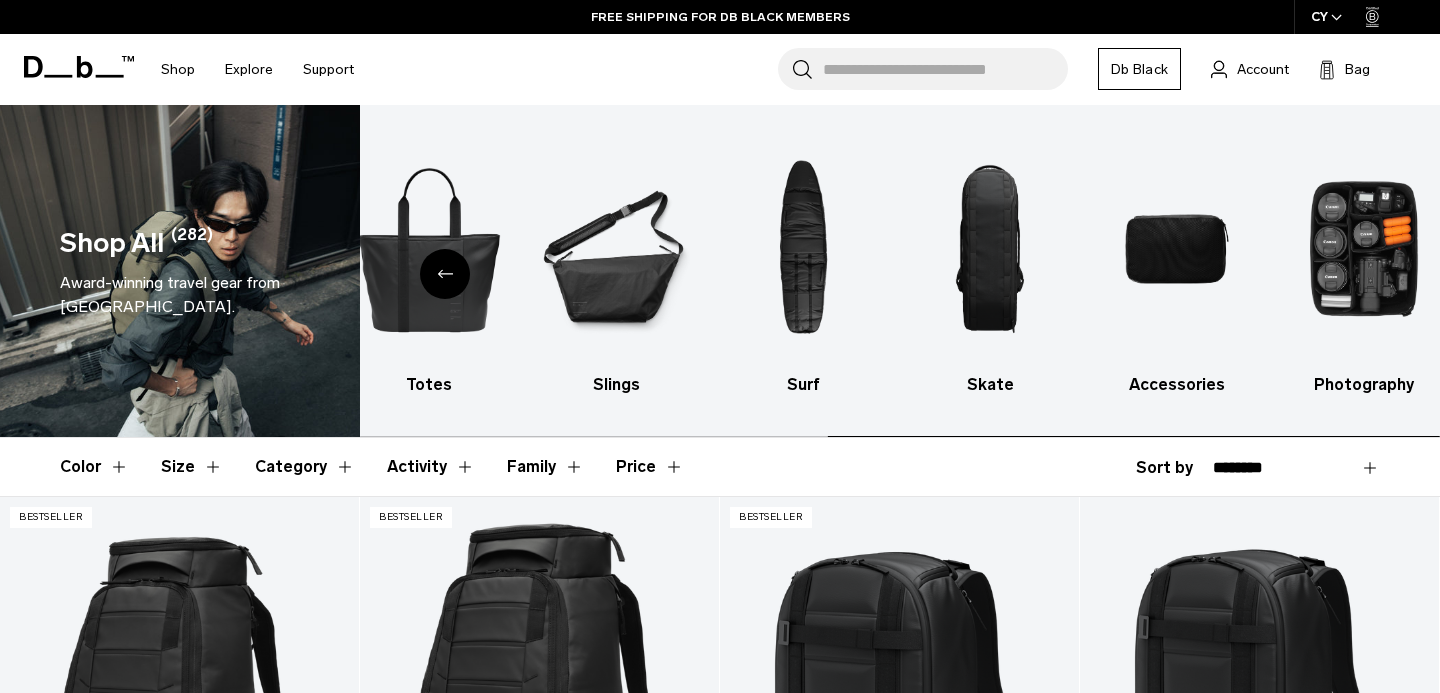 click at bounding box center [1364, 249] 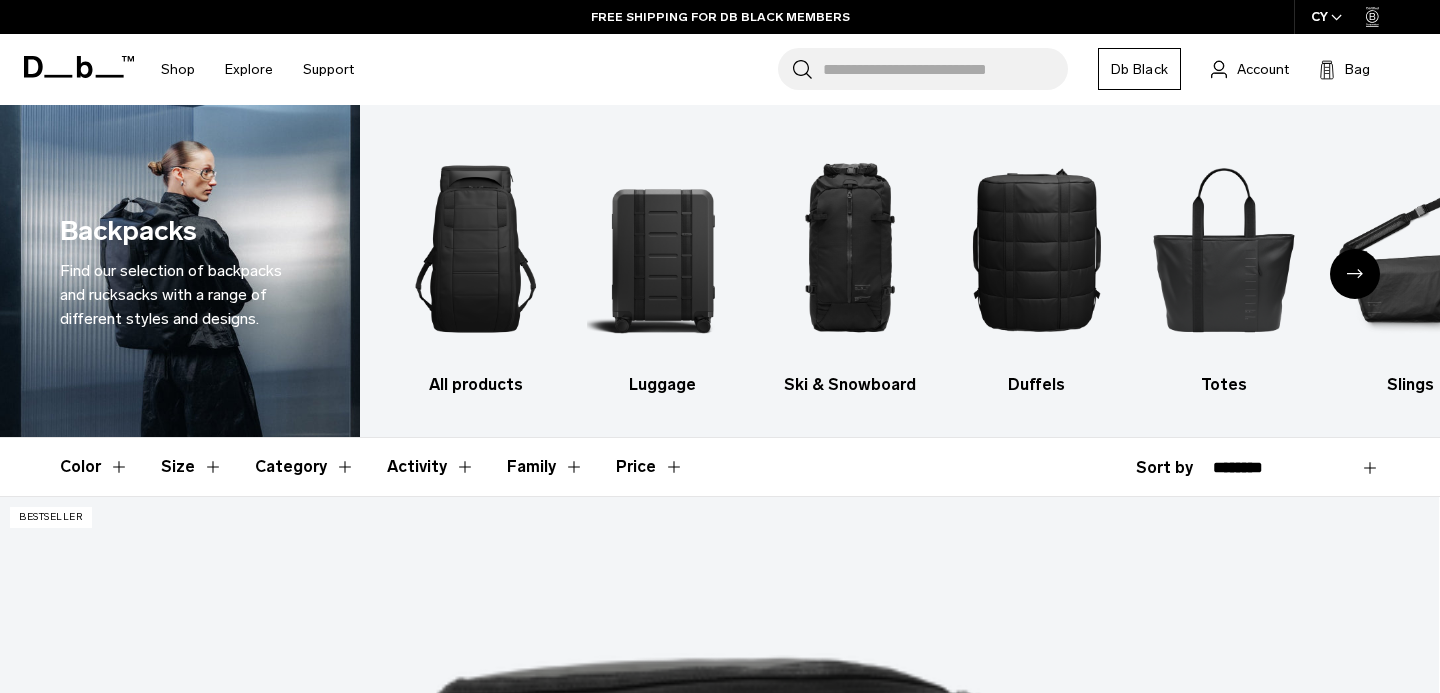 scroll, scrollTop: 0, scrollLeft: 0, axis: both 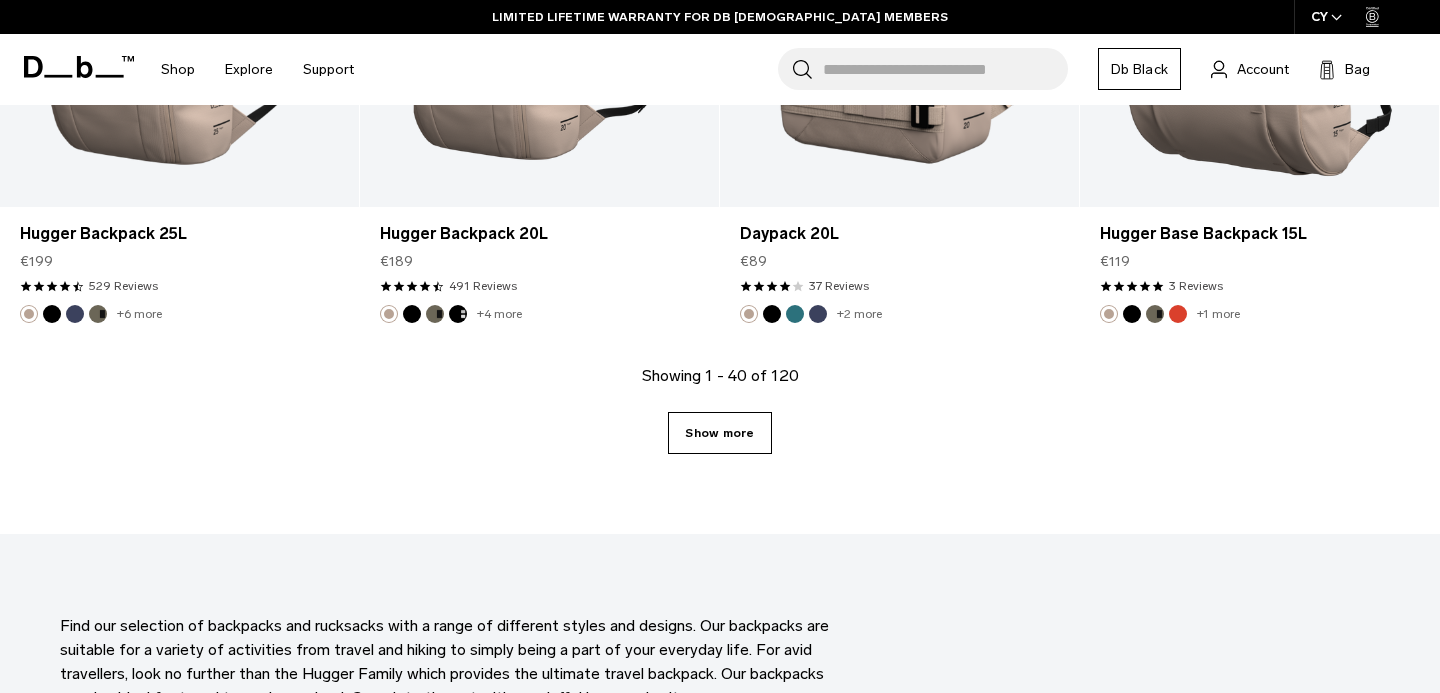 click on "Show more" at bounding box center [719, 433] 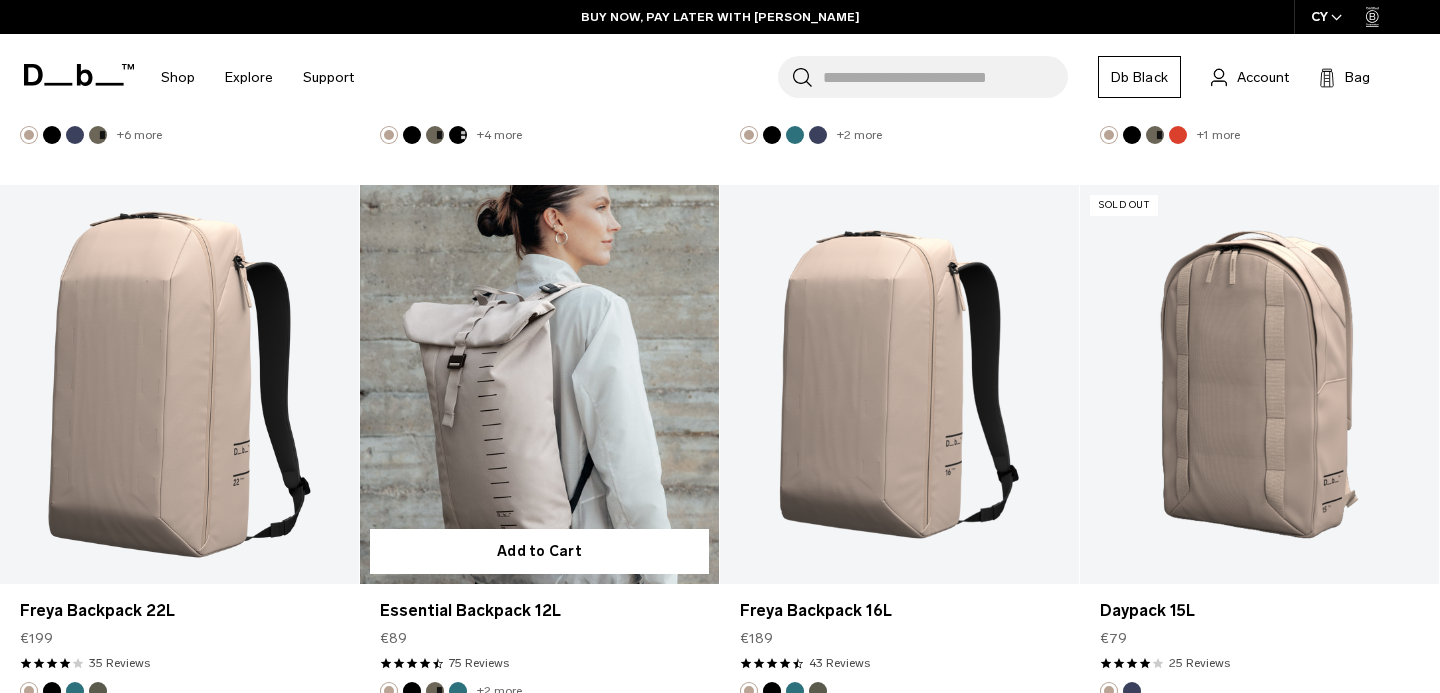 scroll, scrollTop: 5929, scrollLeft: 0, axis: vertical 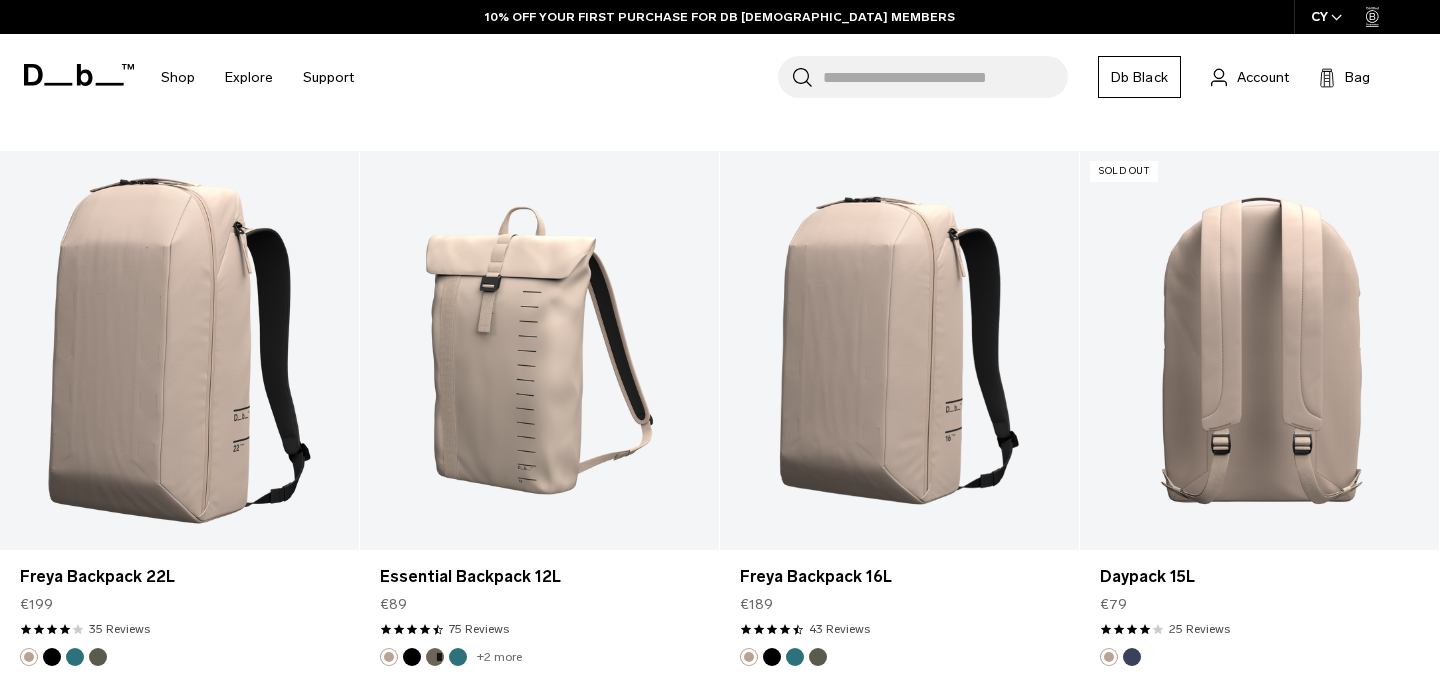 click at bounding box center [1132, 657] 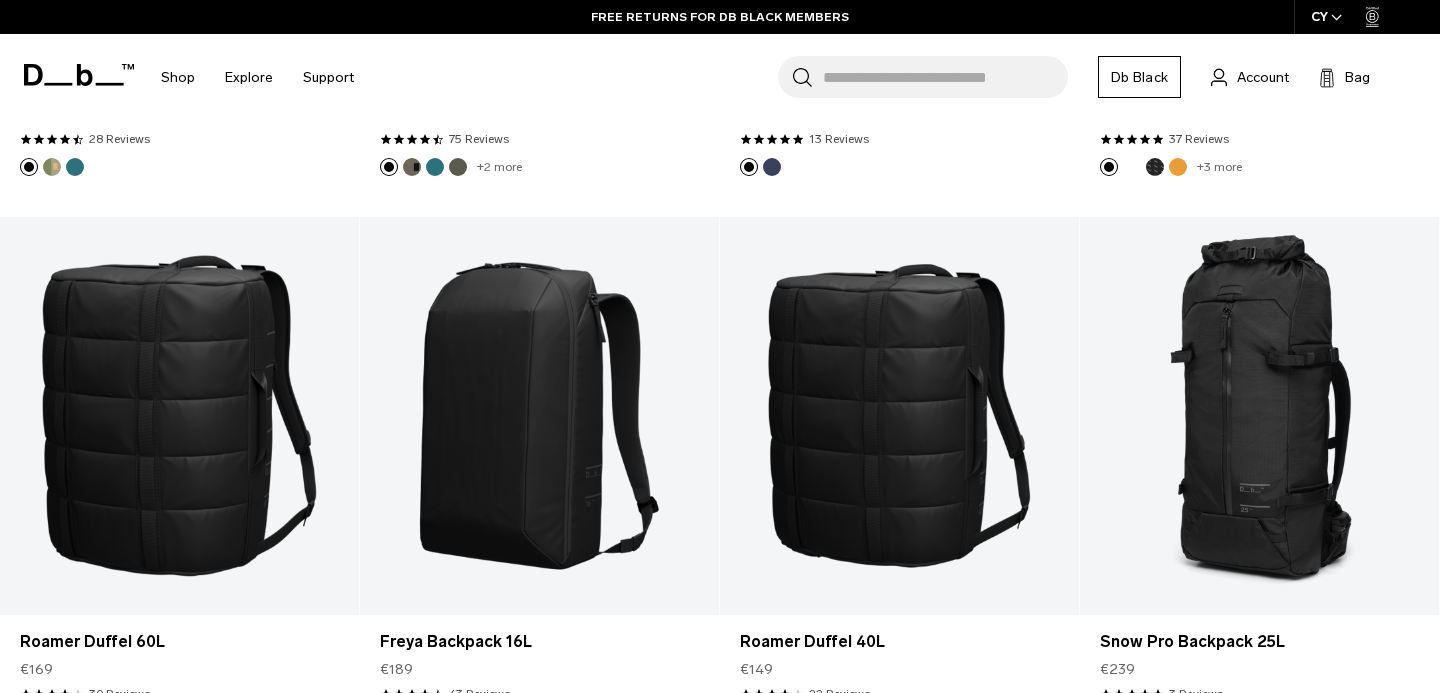 scroll, scrollTop: 8160, scrollLeft: 0, axis: vertical 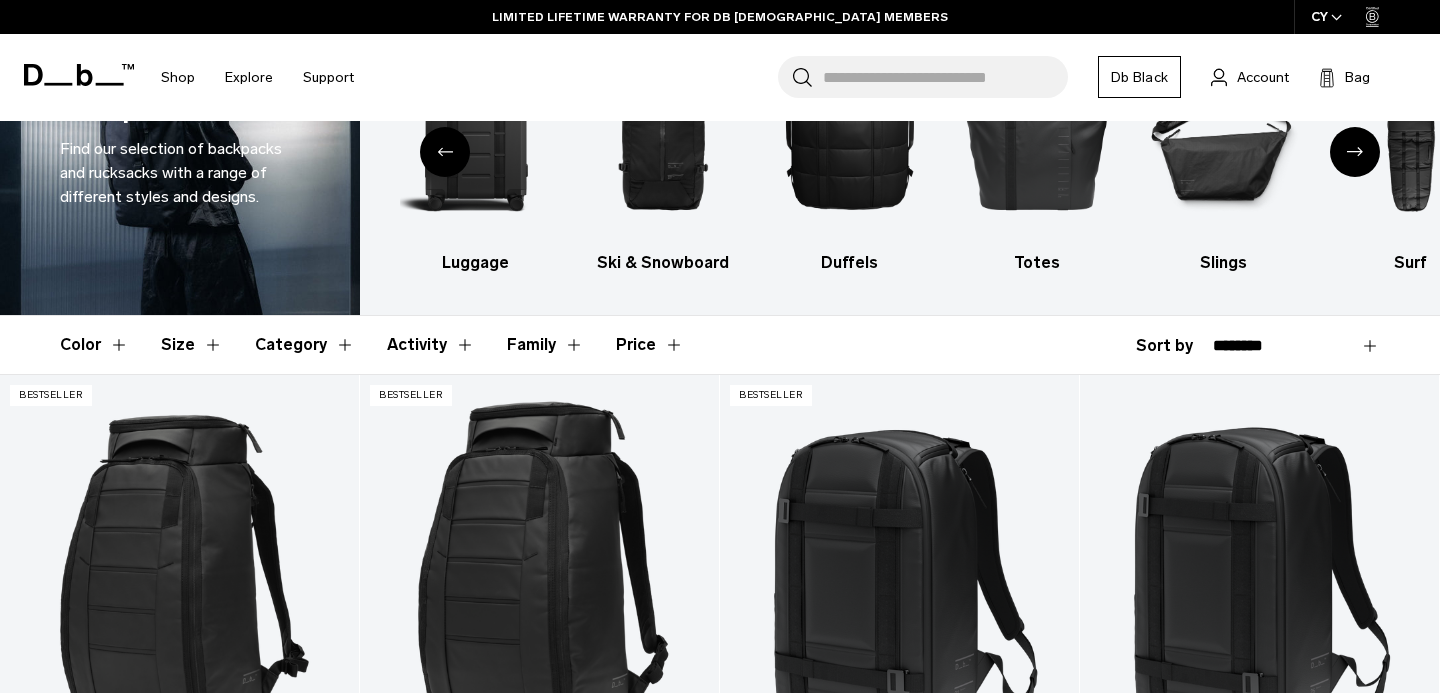 click on "Color" at bounding box center (94, 345) 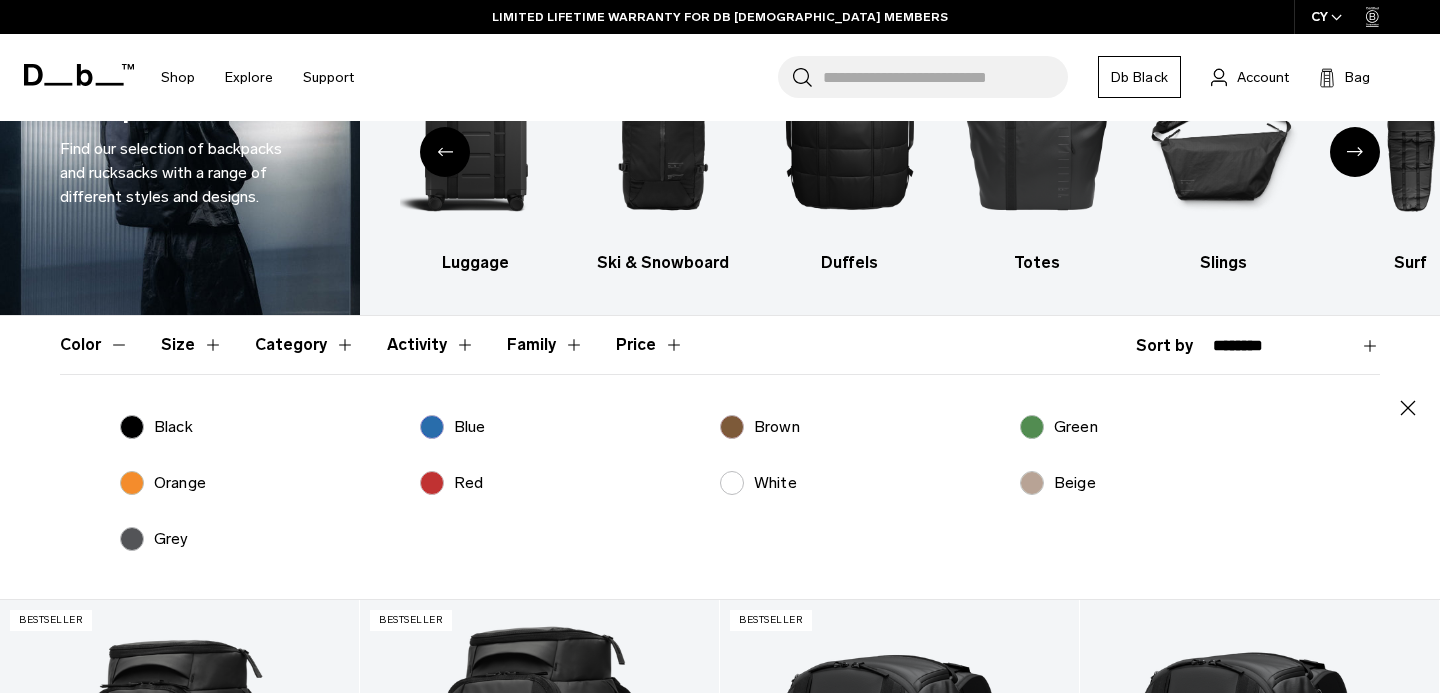click on "Black" at bounding box center [173, 427] 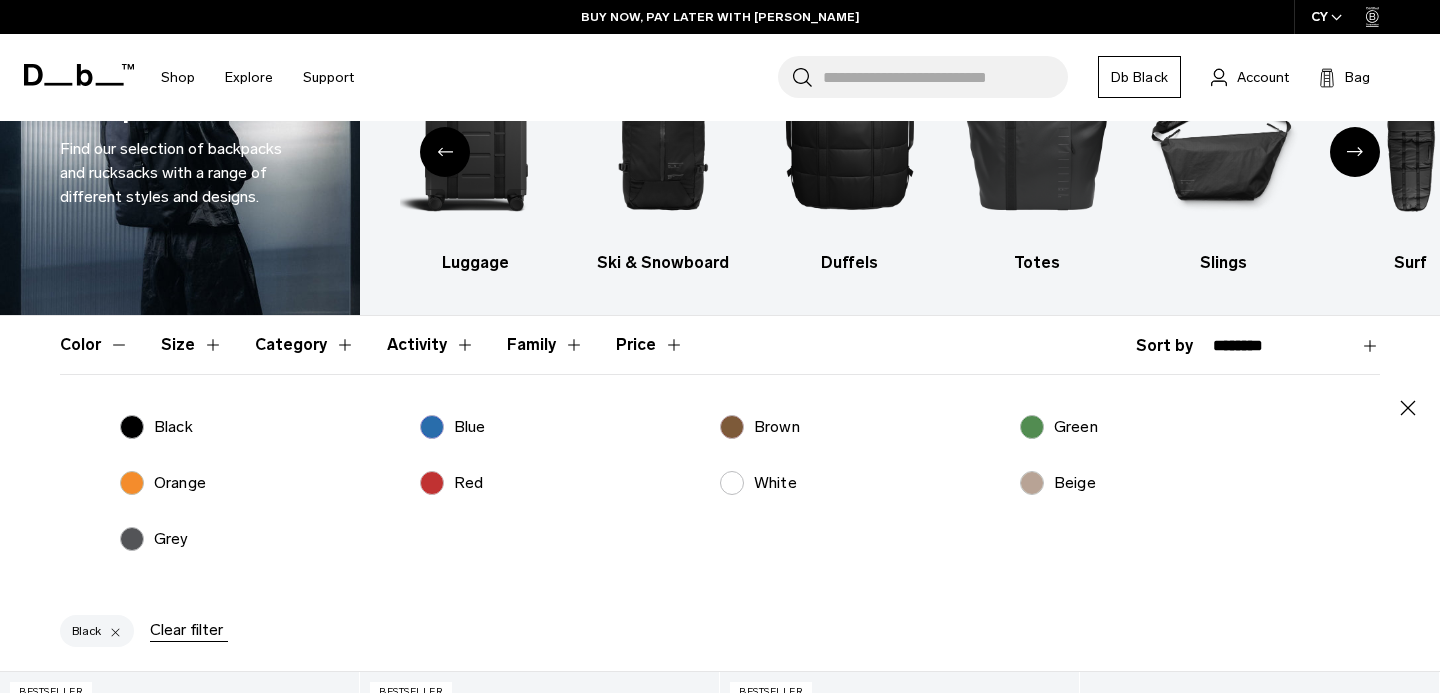 click on "Size" at bounding box center (192, 345) 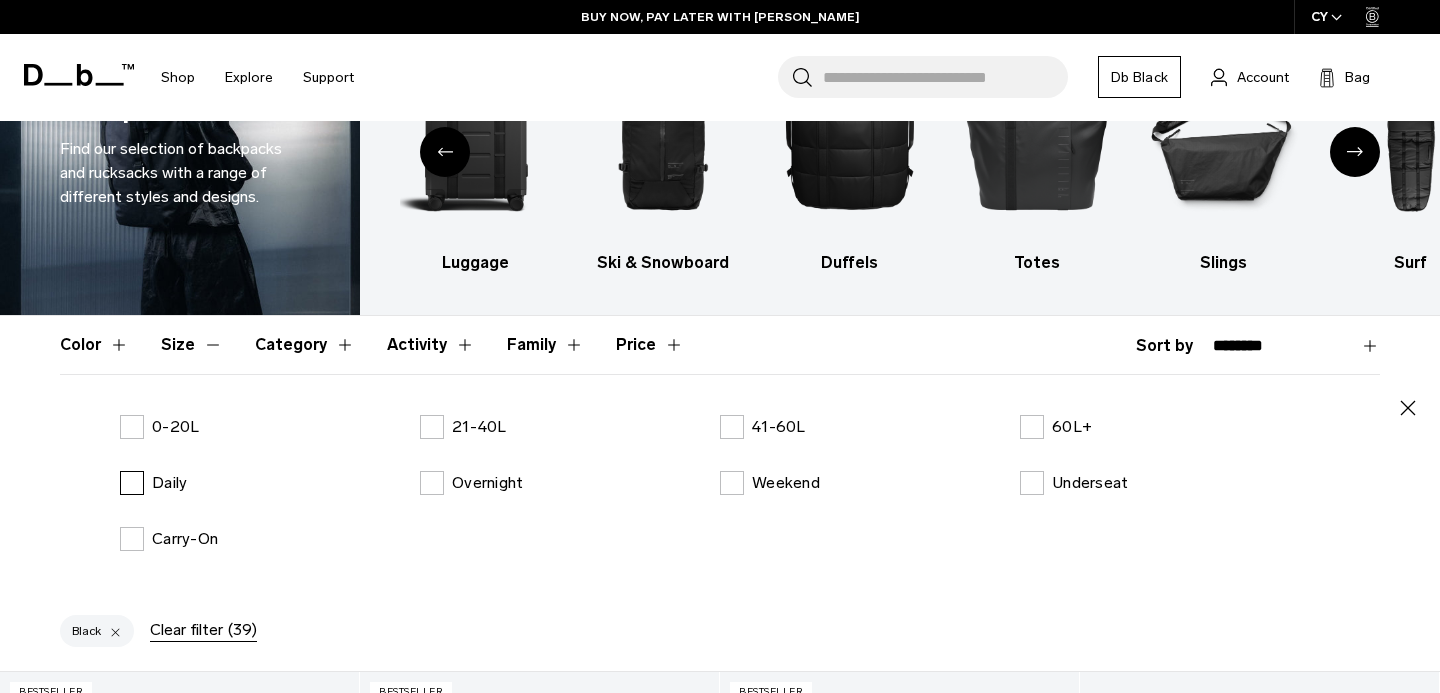 click on "Daily" at bounding box center [153, 483] 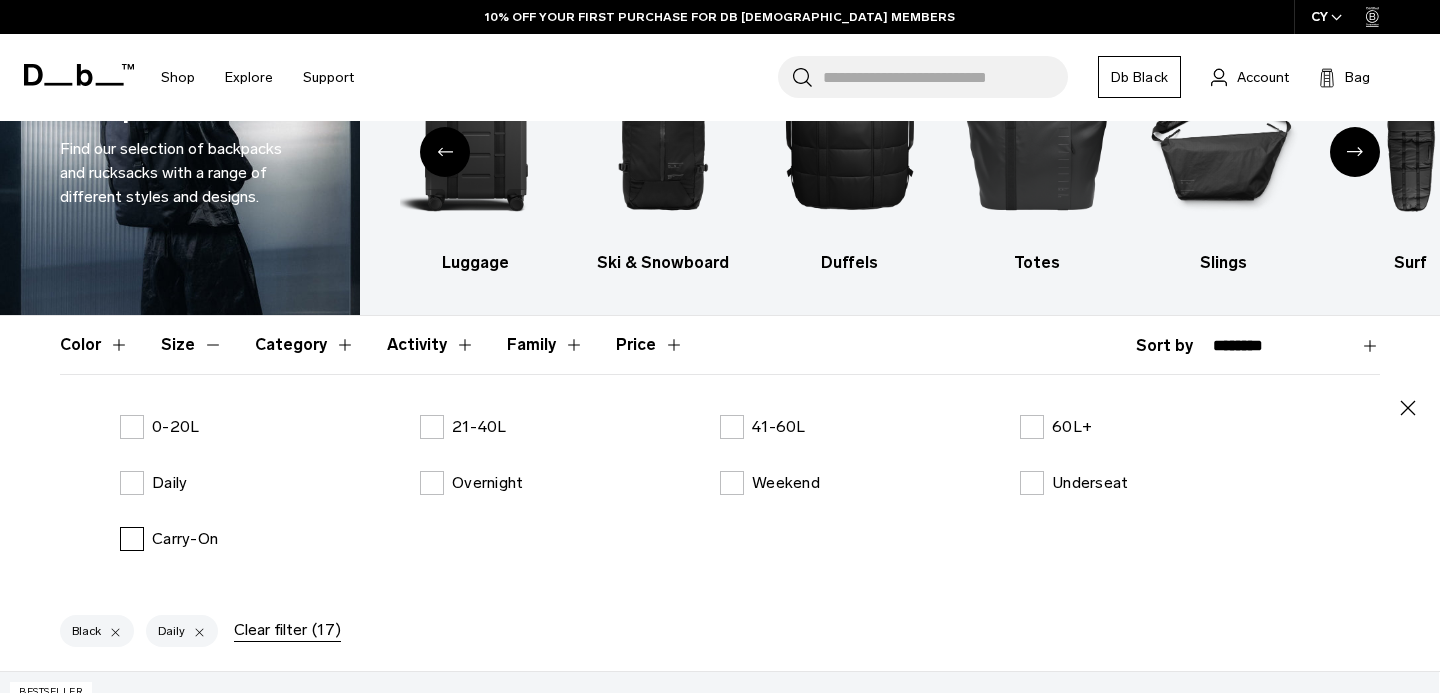 click on "Carry-On" at bounding box center [169, 539] 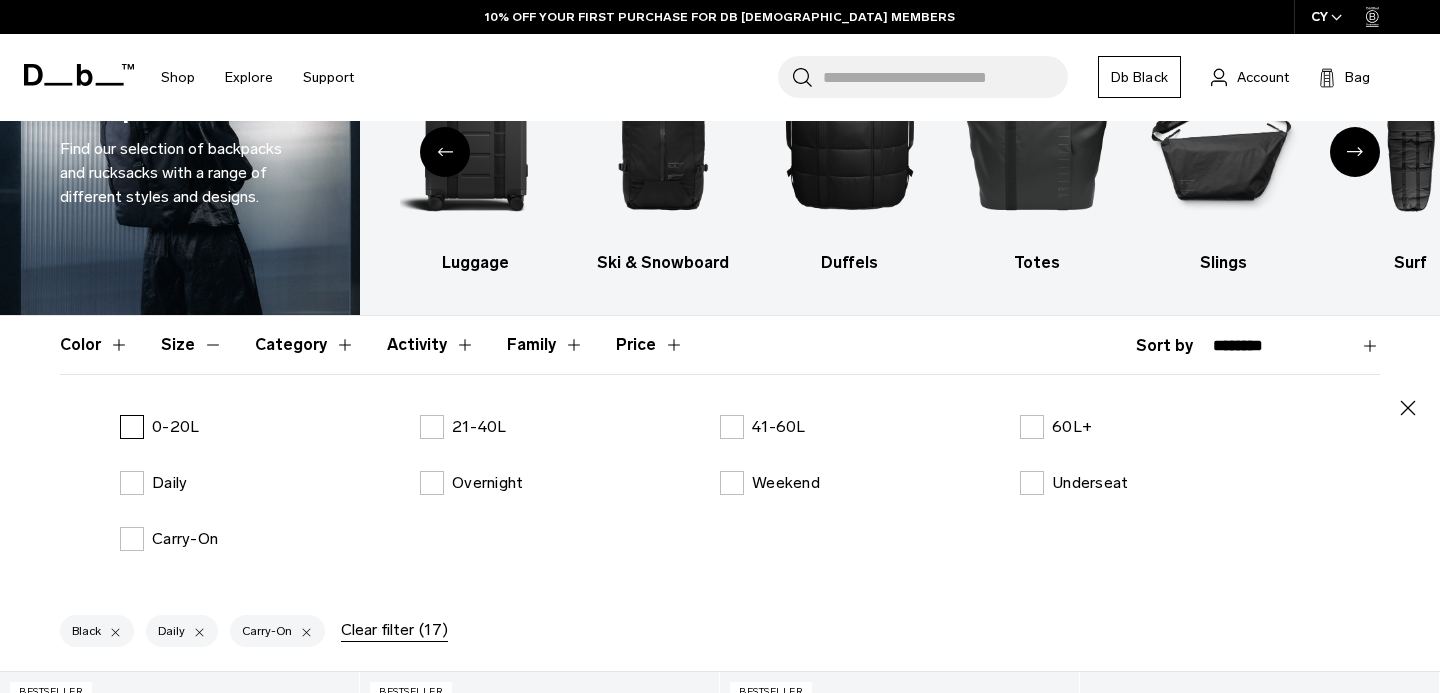 click on "0-20L" at bounding box center [159, 427] 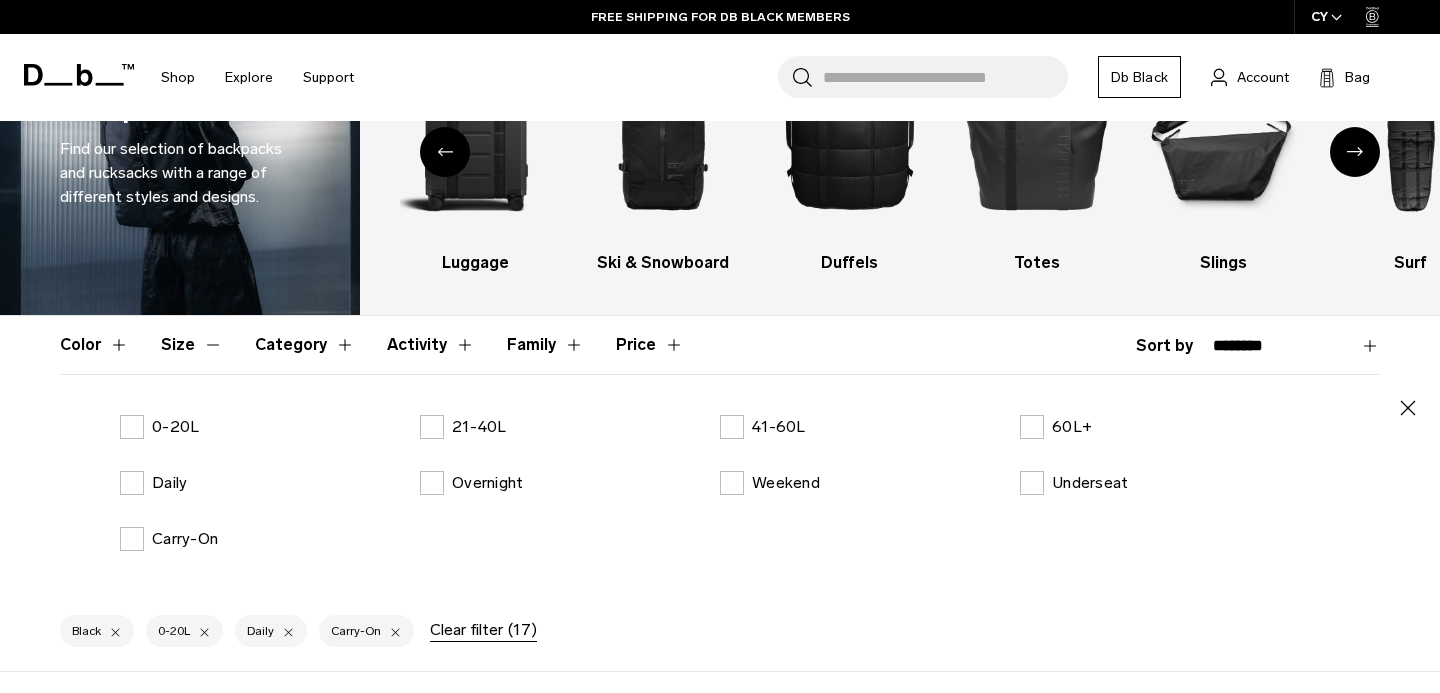 click on "Category" at bounding box center (305, 345) 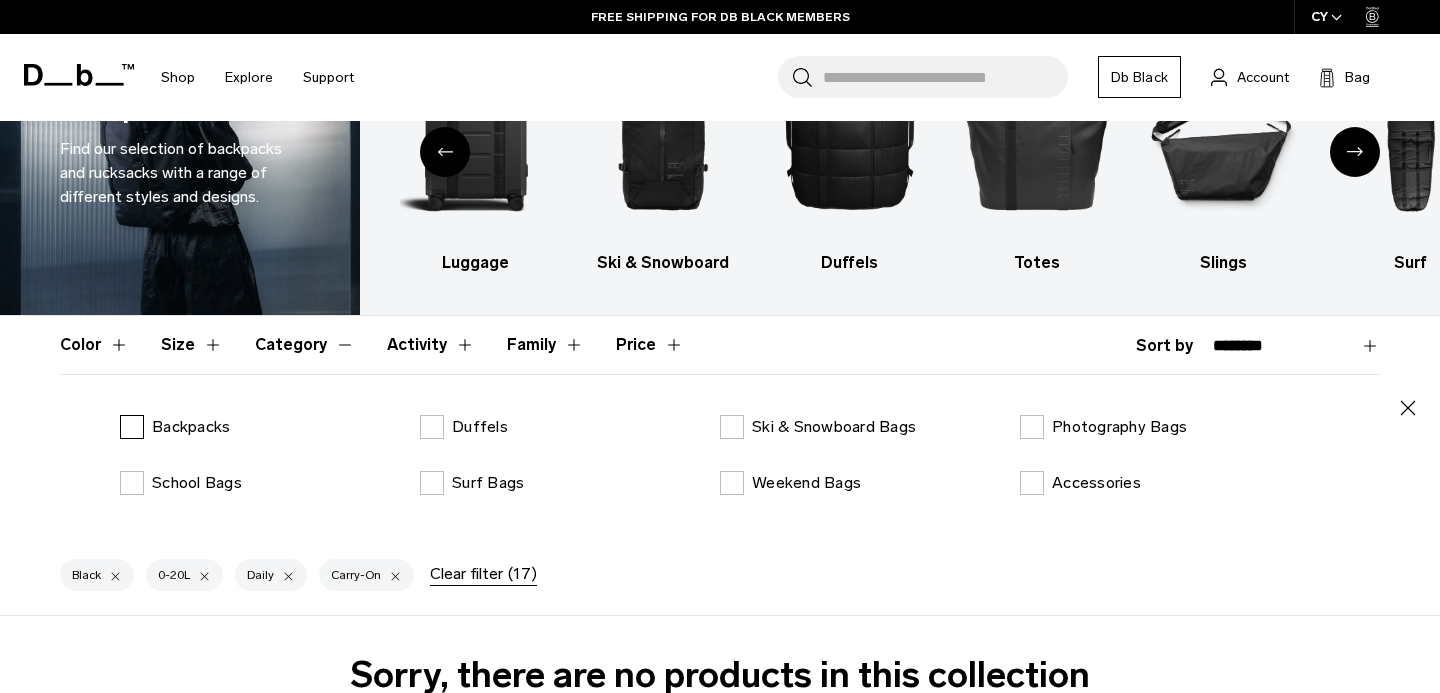 click on "Backpacks" at bounding box center [175, 427] 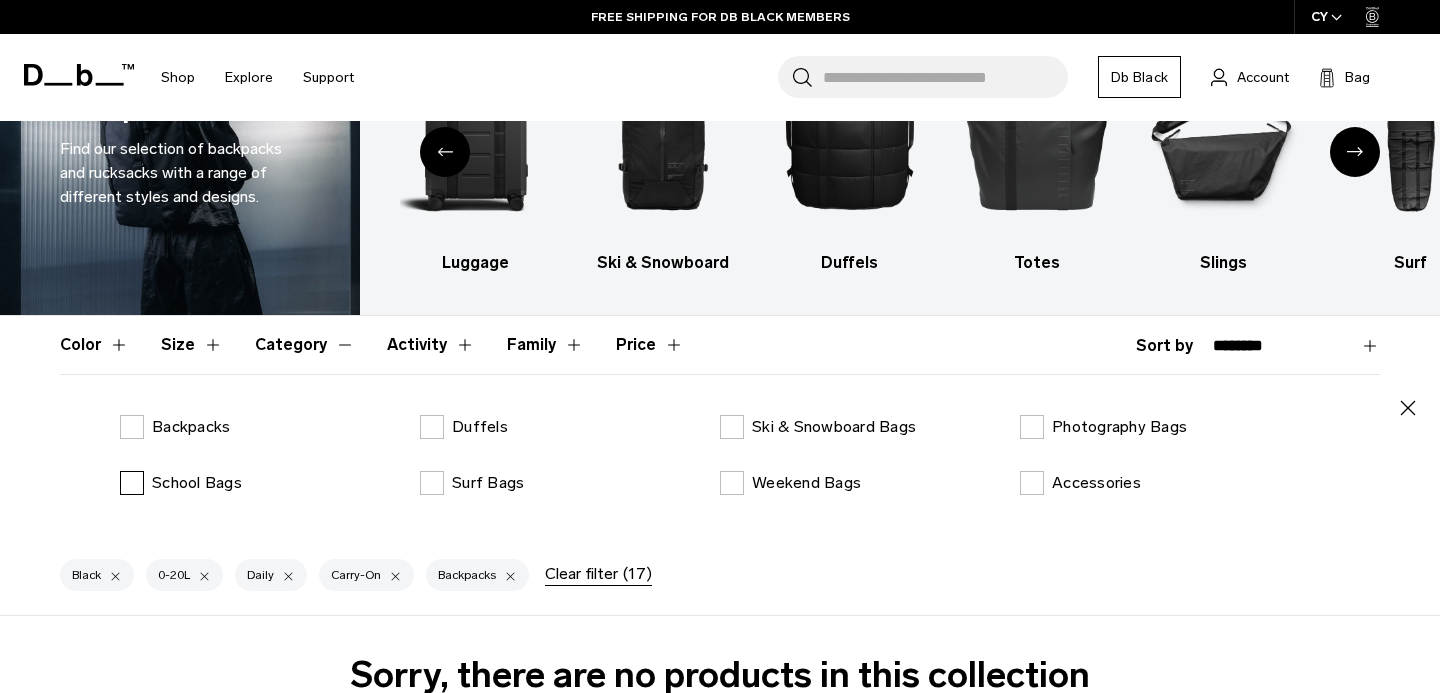 click on "School Bags" at bounding box center (181, 483) 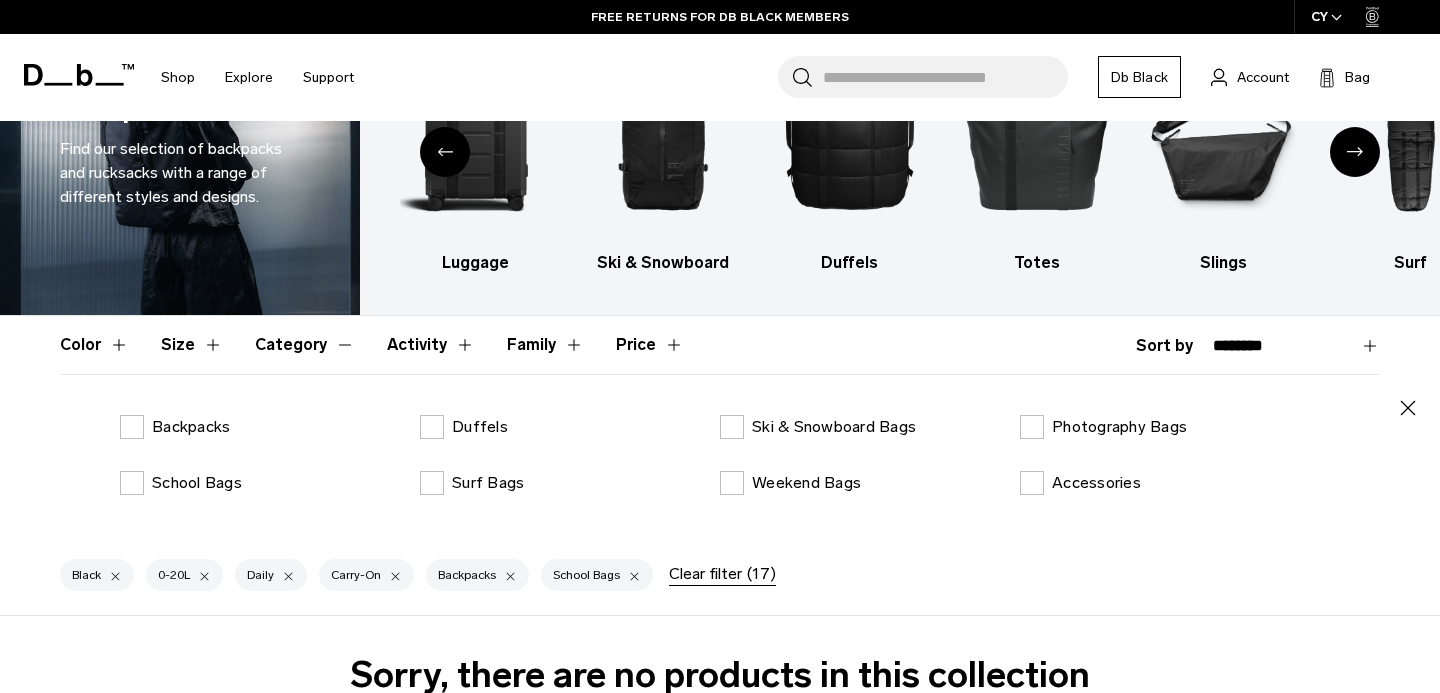 click on "Activity" at bounding box center [431, 345] 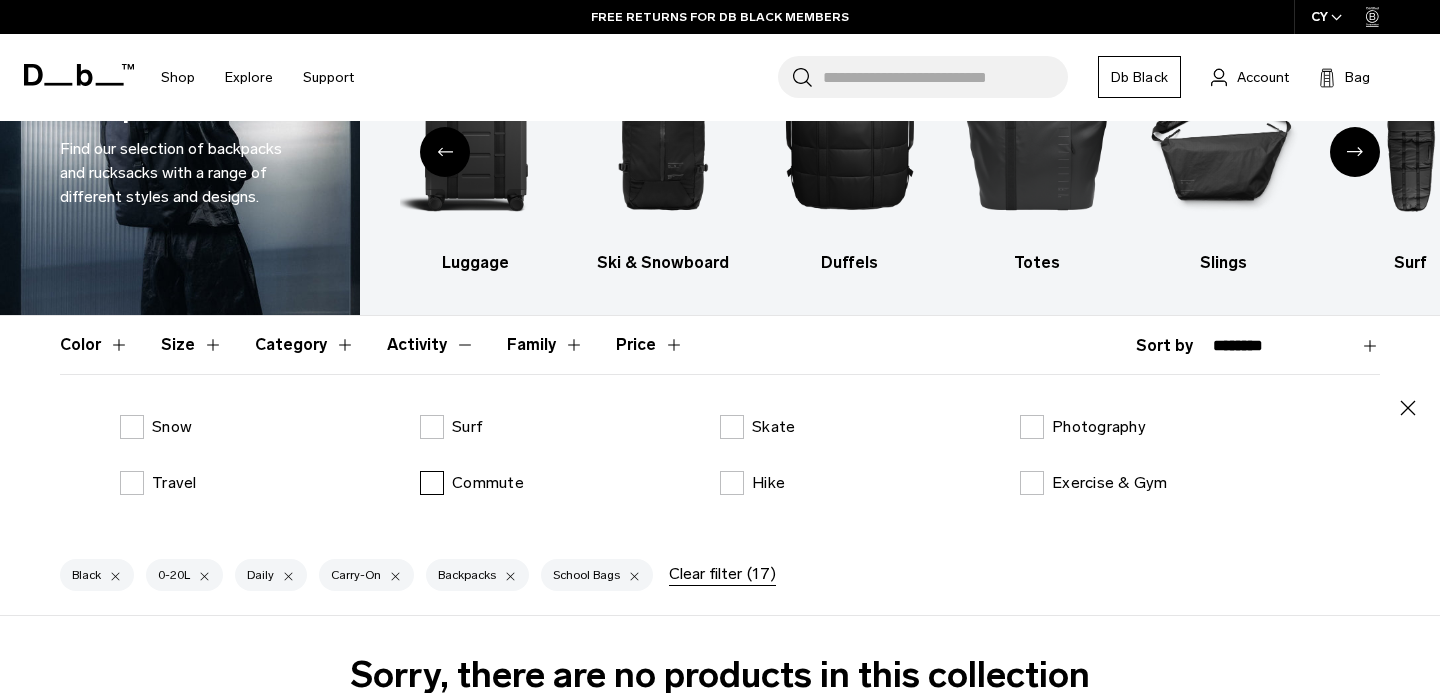 click on "Commute" at bounding box center (472, 483) 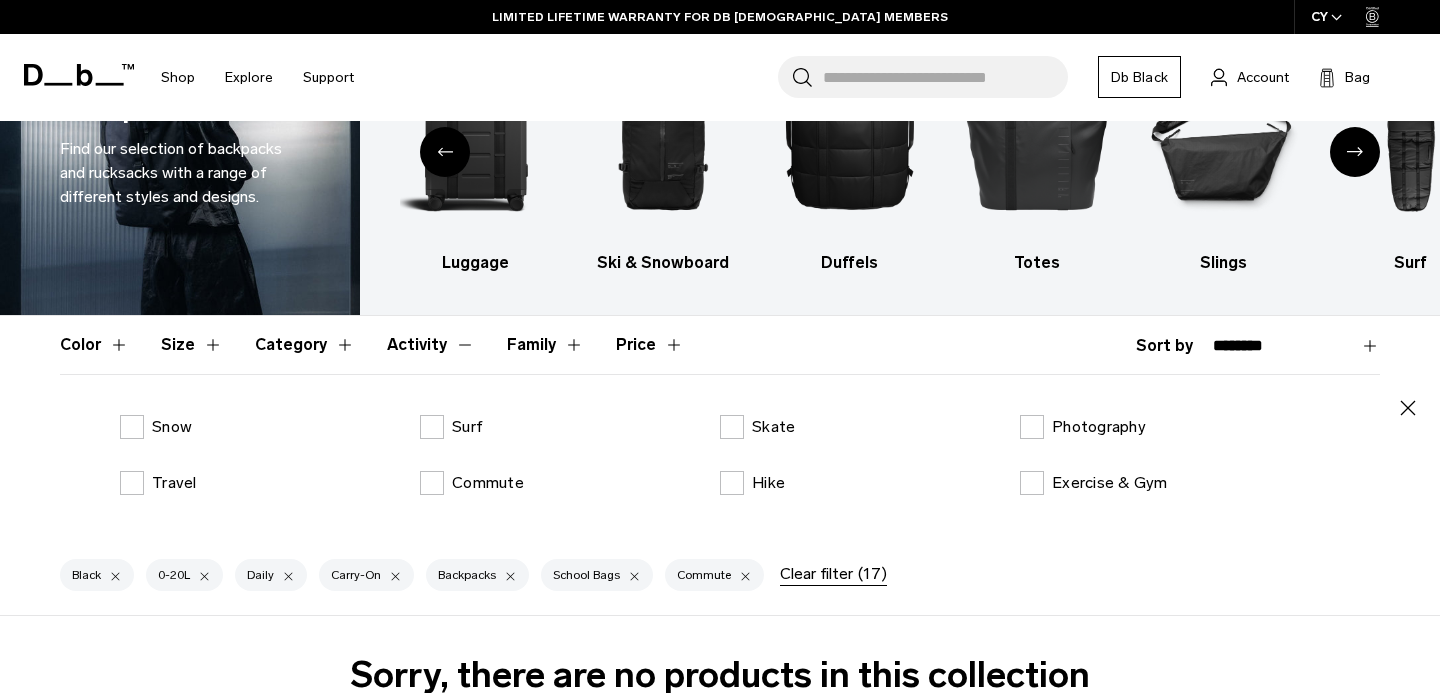 click on "Family" at bounding box center (545, 345) 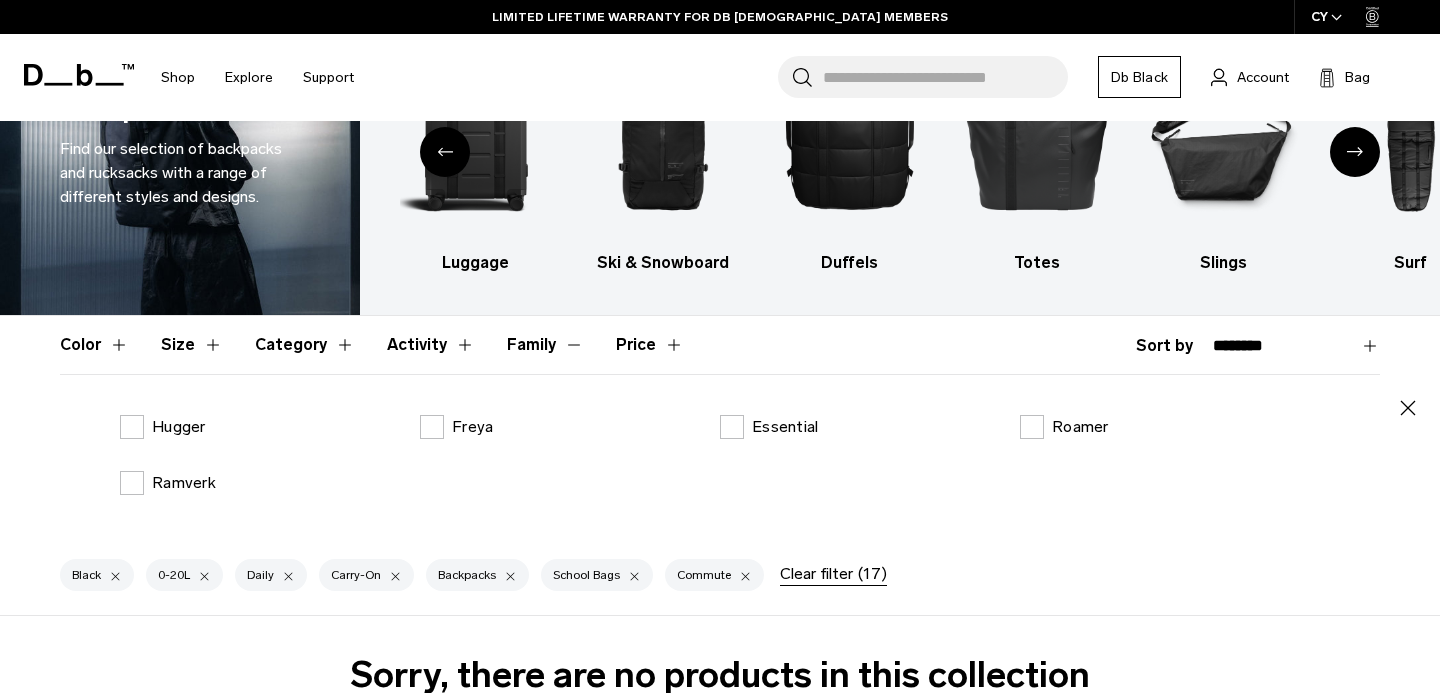 click on "Price" at bounding box center (650, 345) 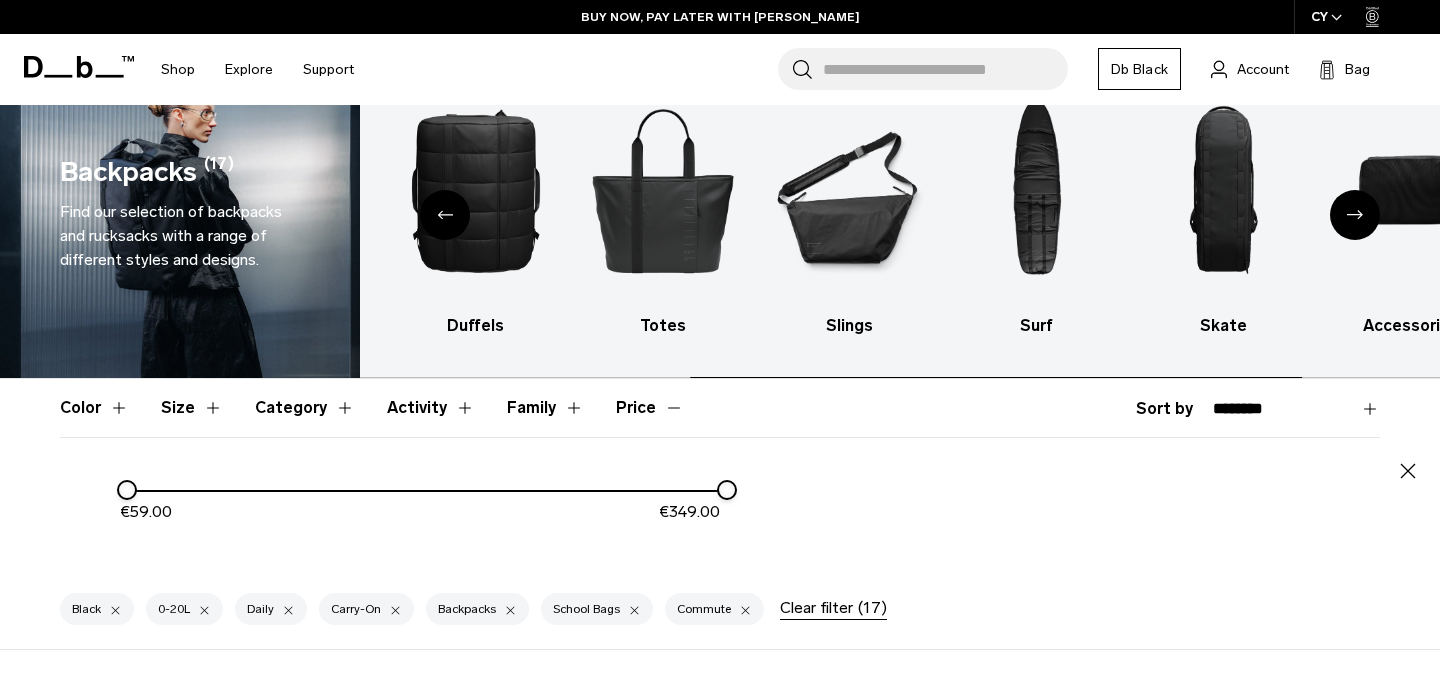scroll, scrollTop: 270, scrollLeft: 0, axis: vertical 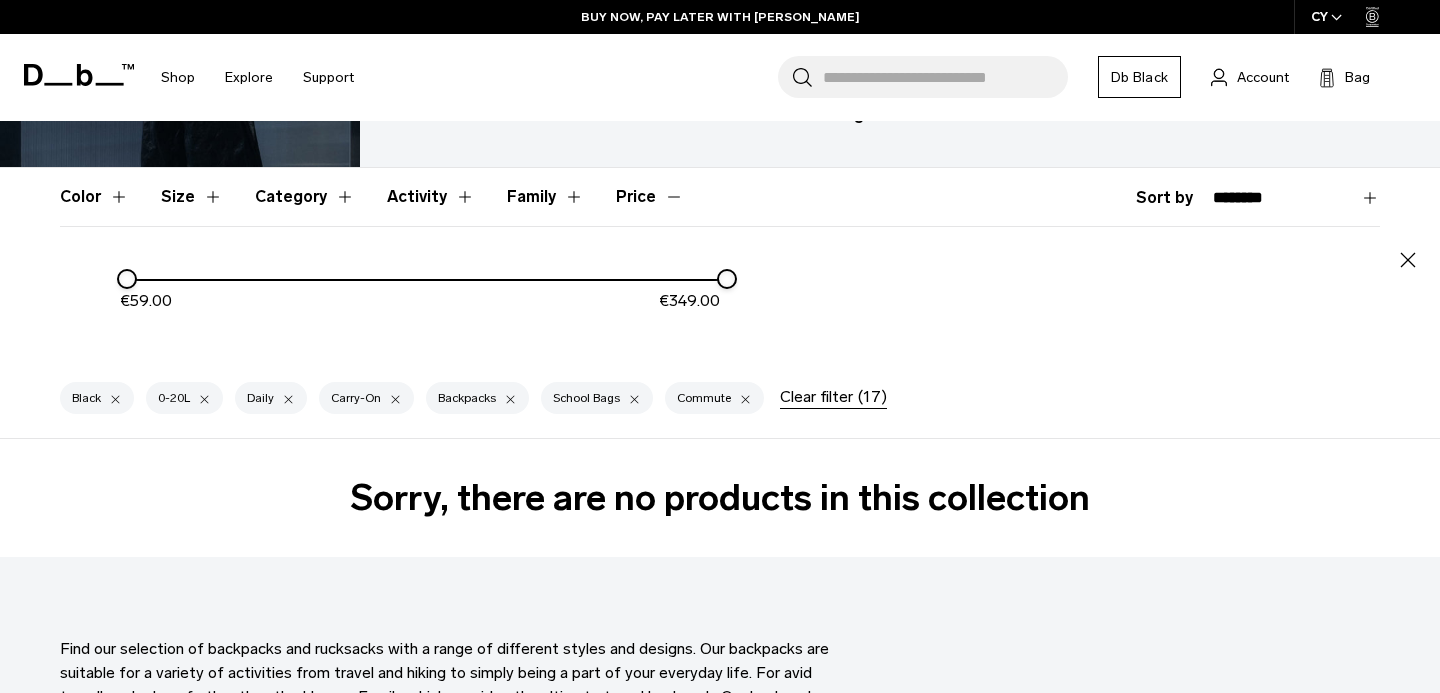 click on "Size" at bounding box center [192, 197] 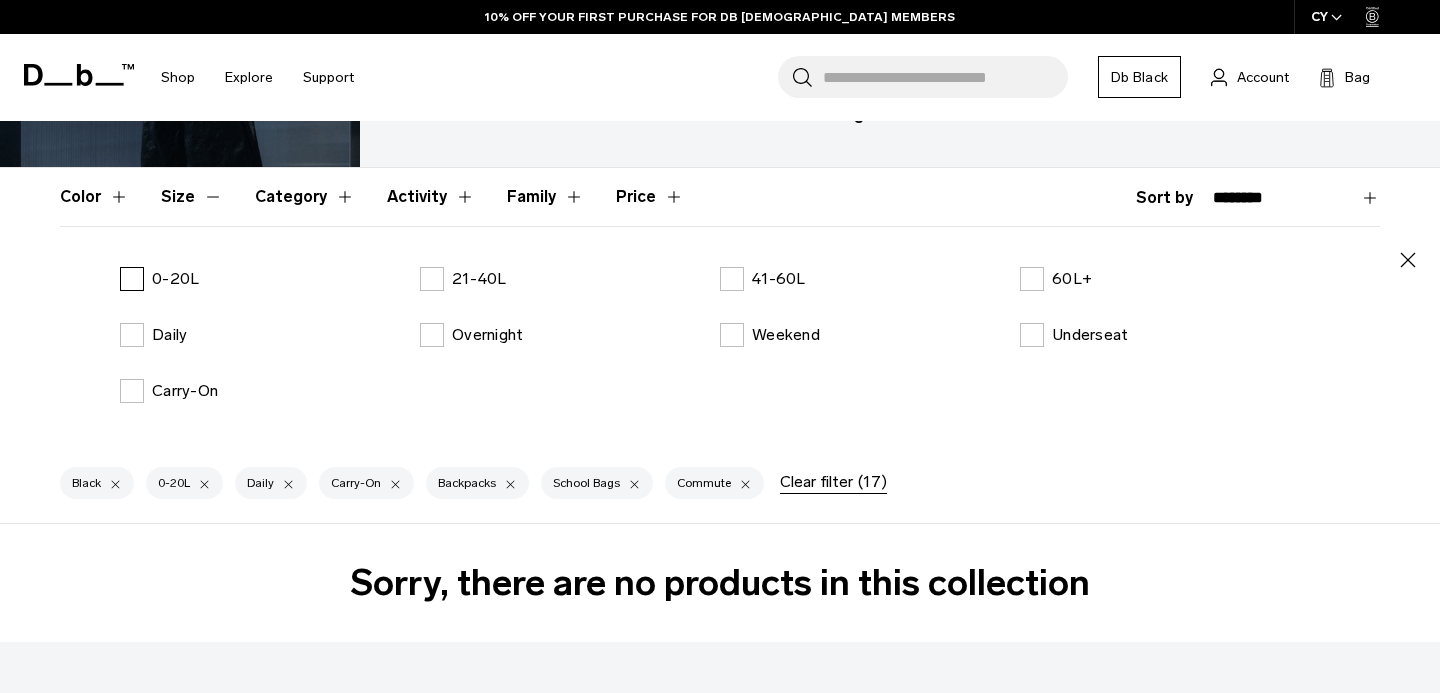 click on "0-20L" at bounding box center (175, 279) 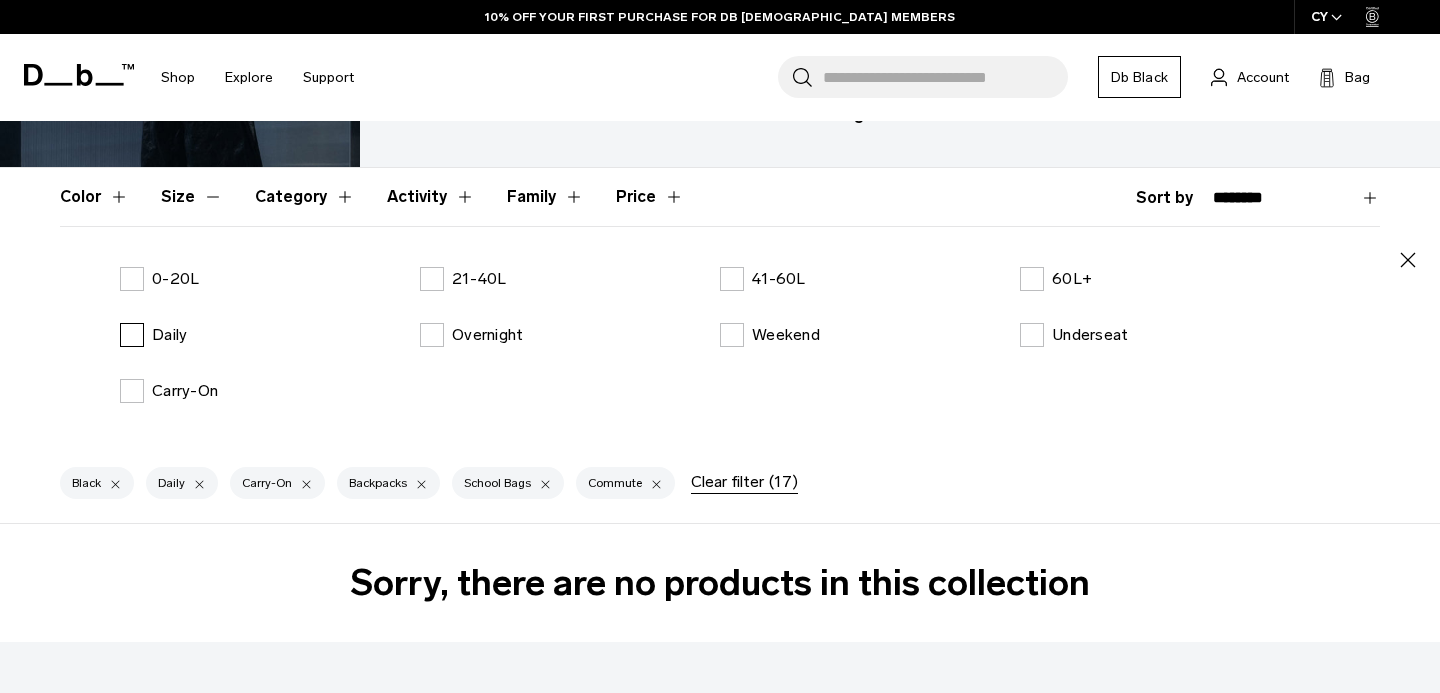 click on "Daily" at bounding box center [169, 335] 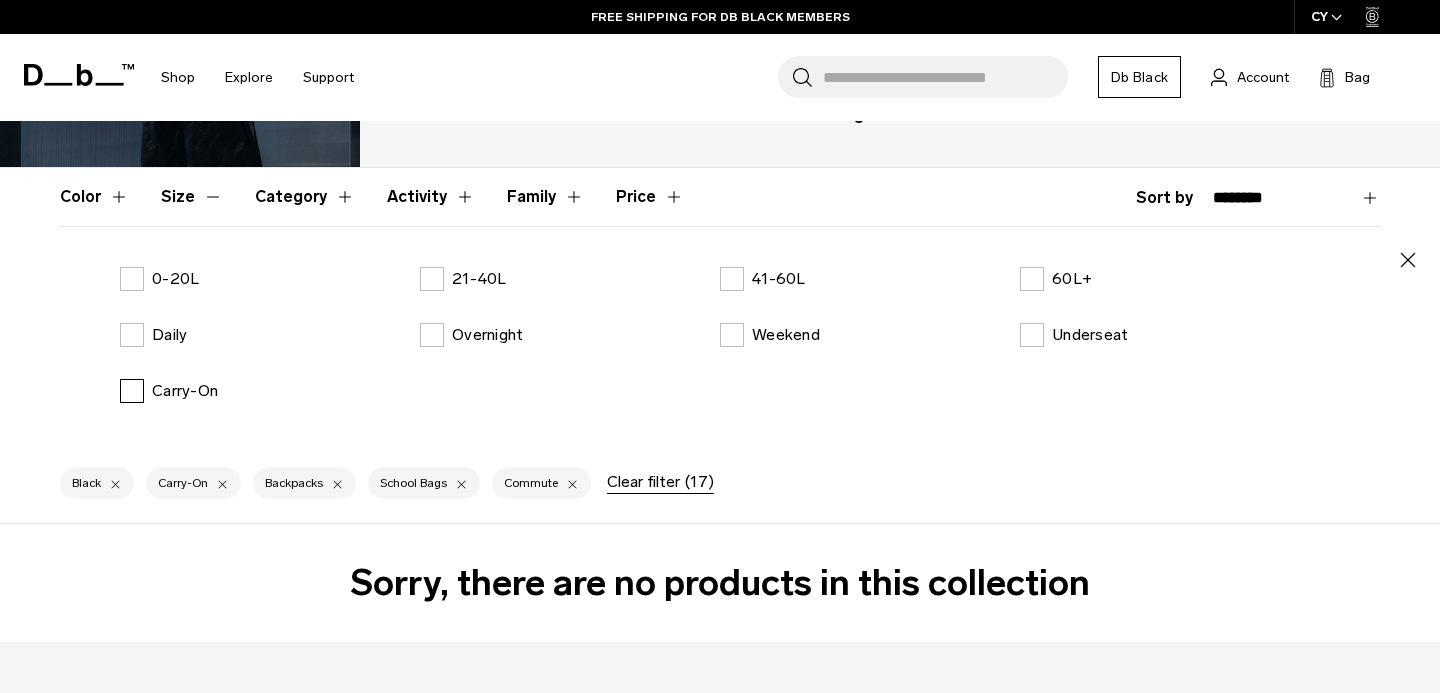 click on "Carry-On" at bounding box center [185, 391] 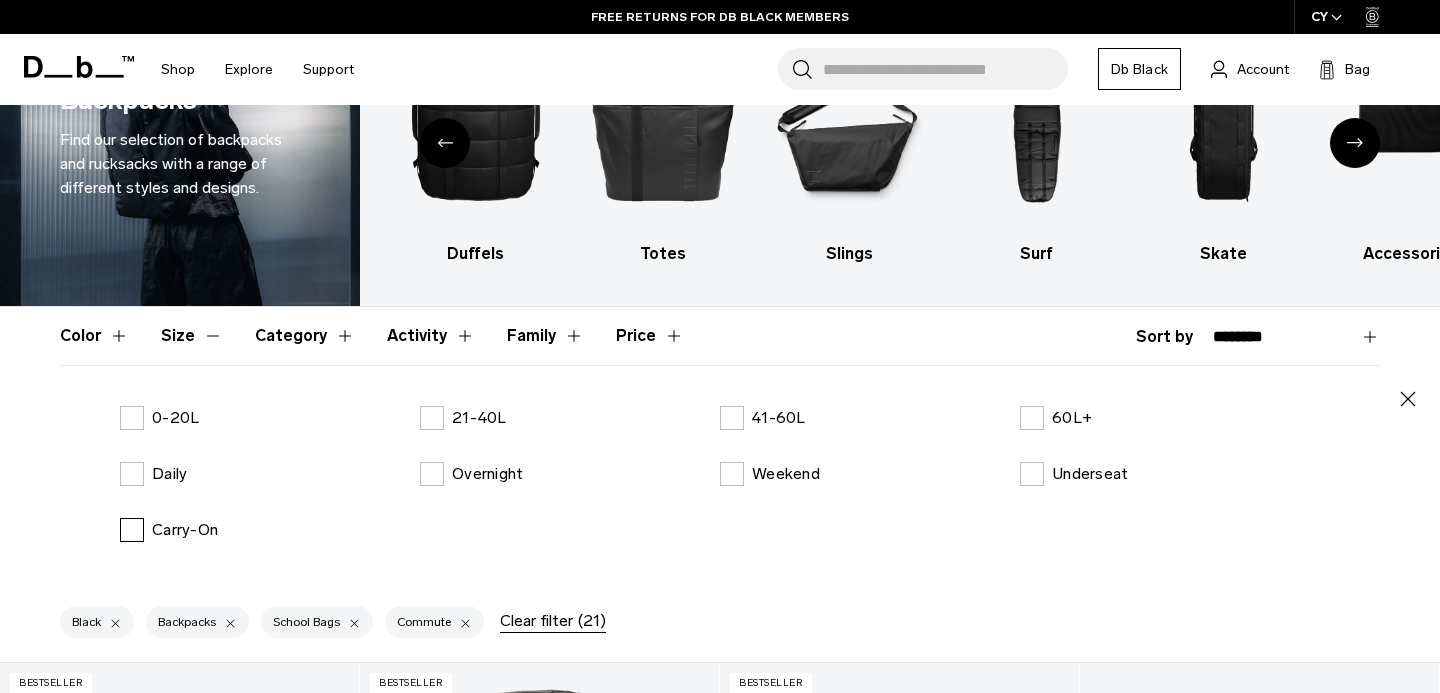 scroll, scrollTop: 221, scrollLeft: 0, axis: vertical 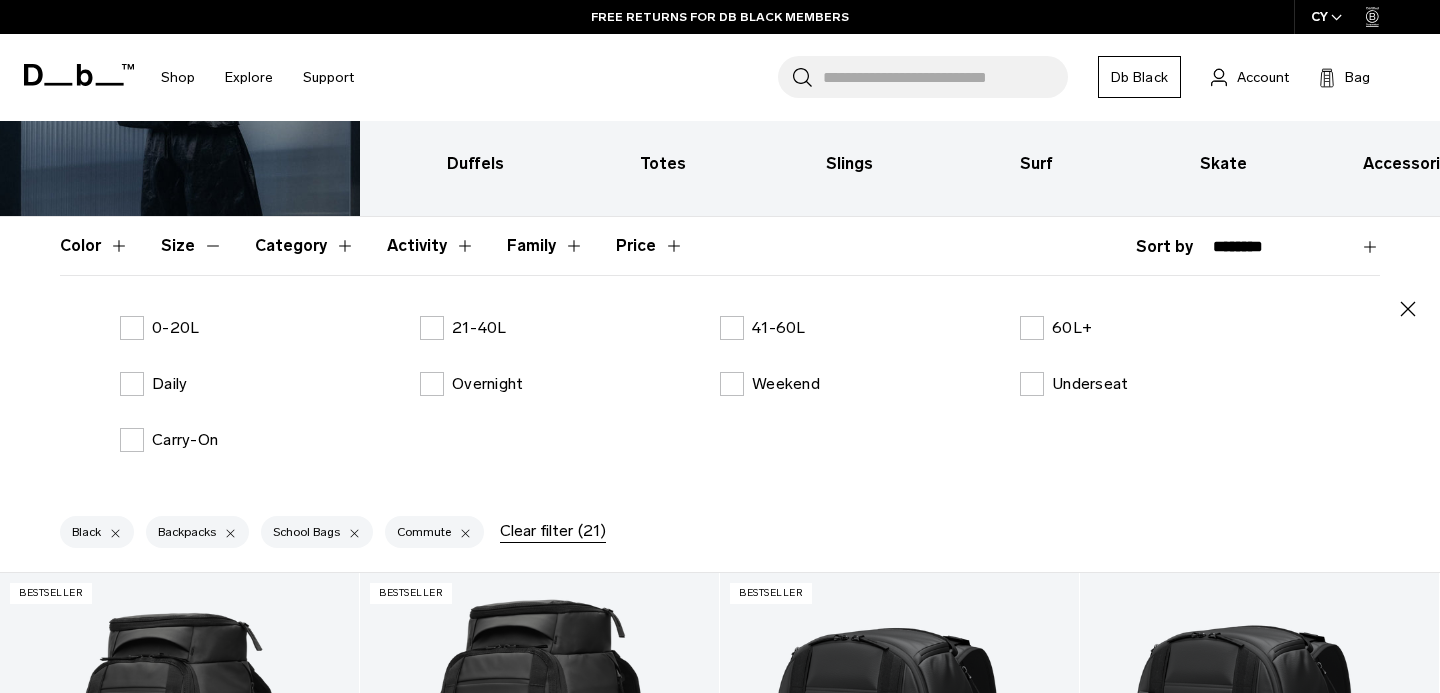 click on "Color" at bounding box center [94, 246] 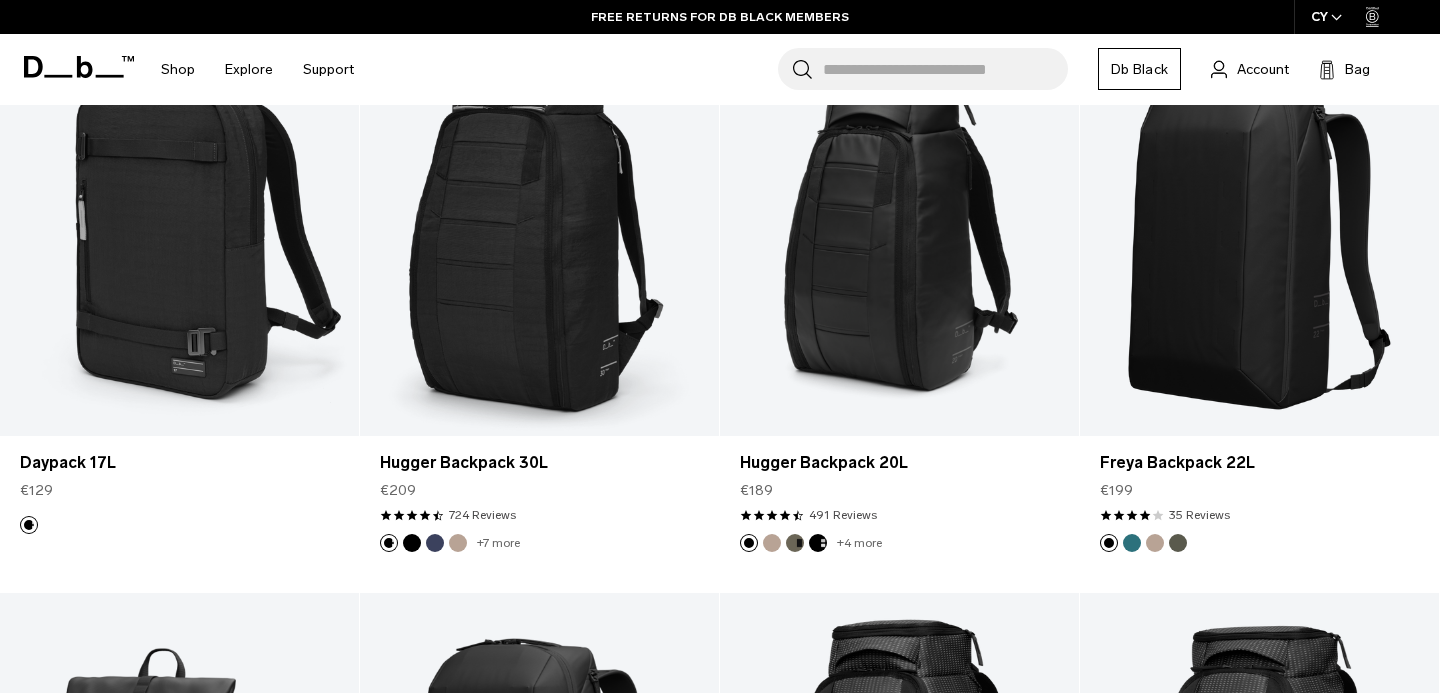 scroll, scrollTop: 1850, scrollLeft: 0, axis: vertical 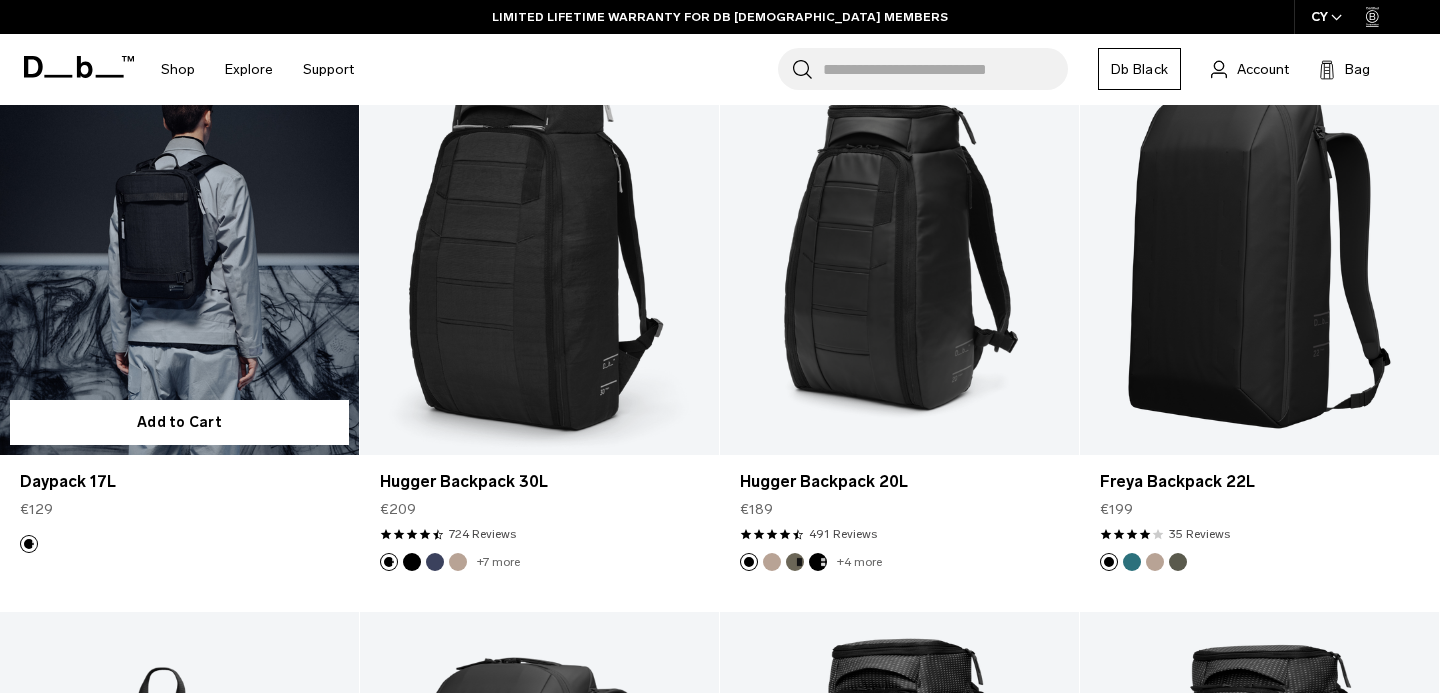 click at bounding box center [179, 255] 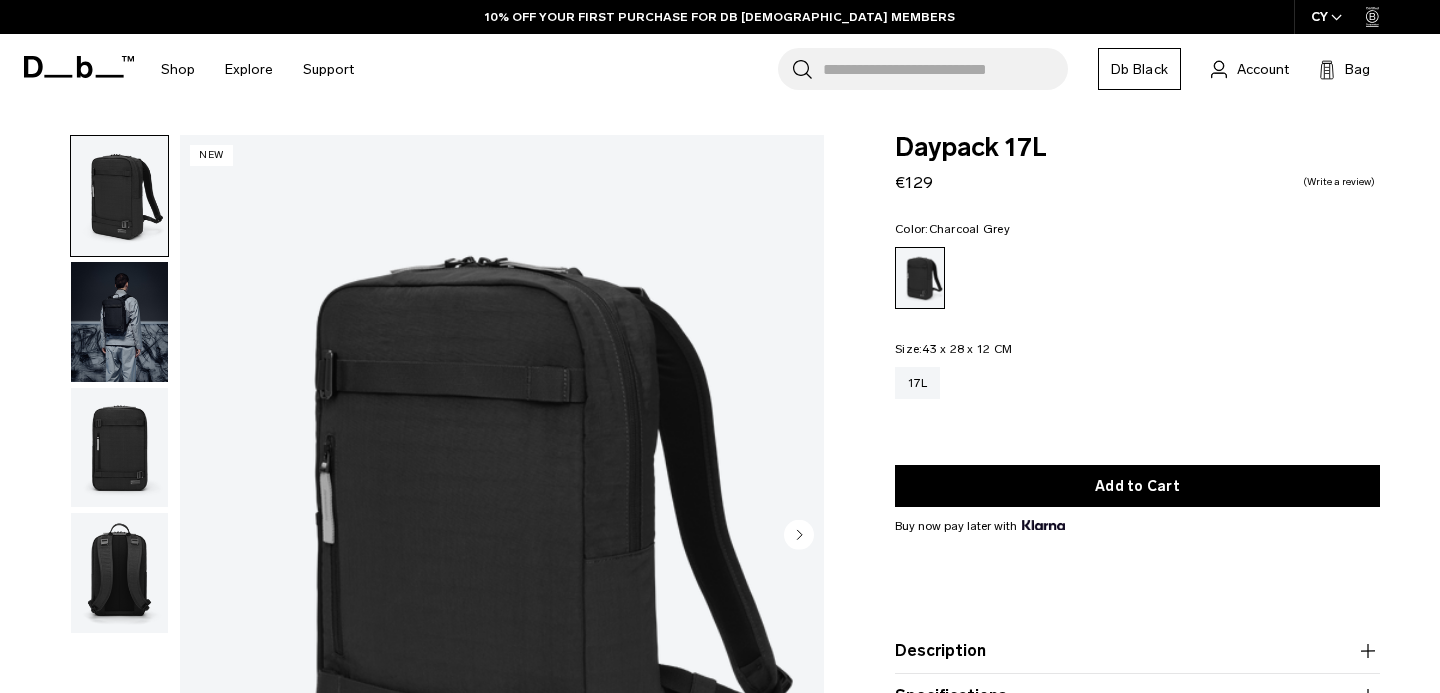 click at bounding box center (119, 448) 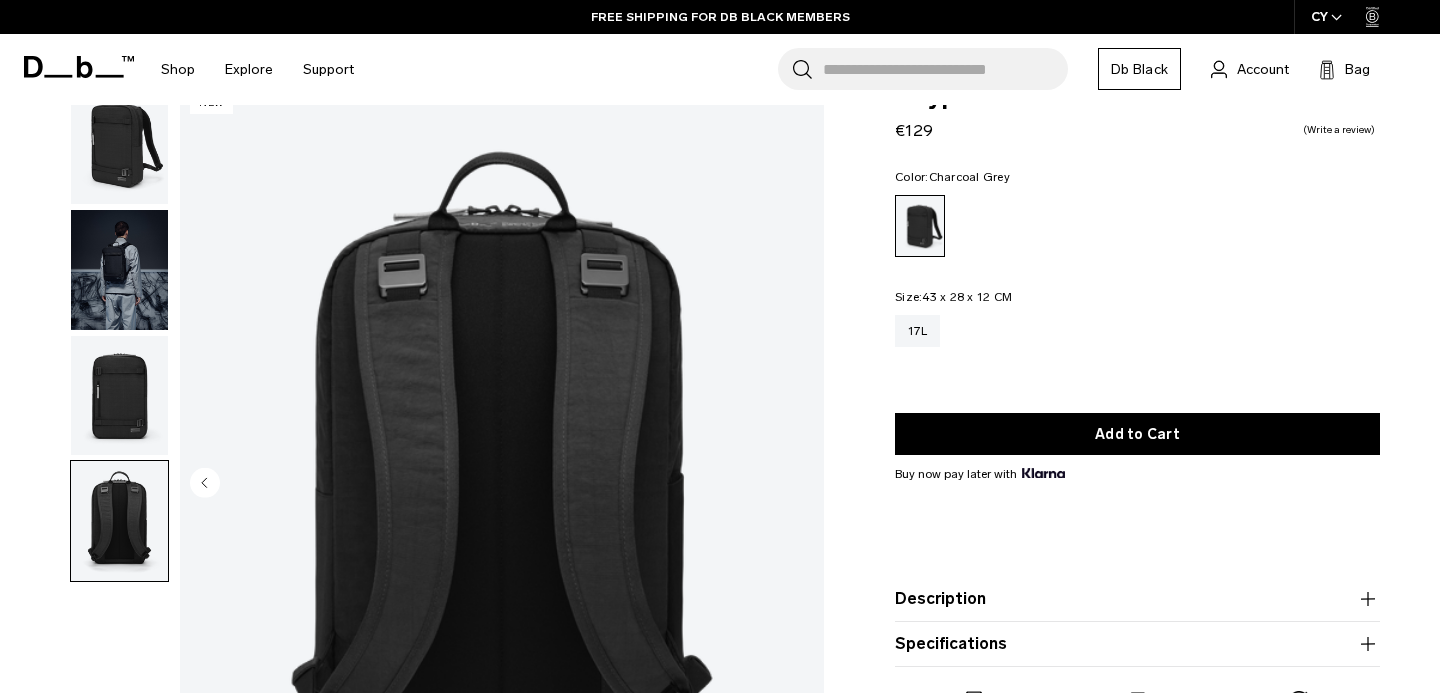 scroll, scrollTop: 52, scrollLeft: 0, axis: vertical 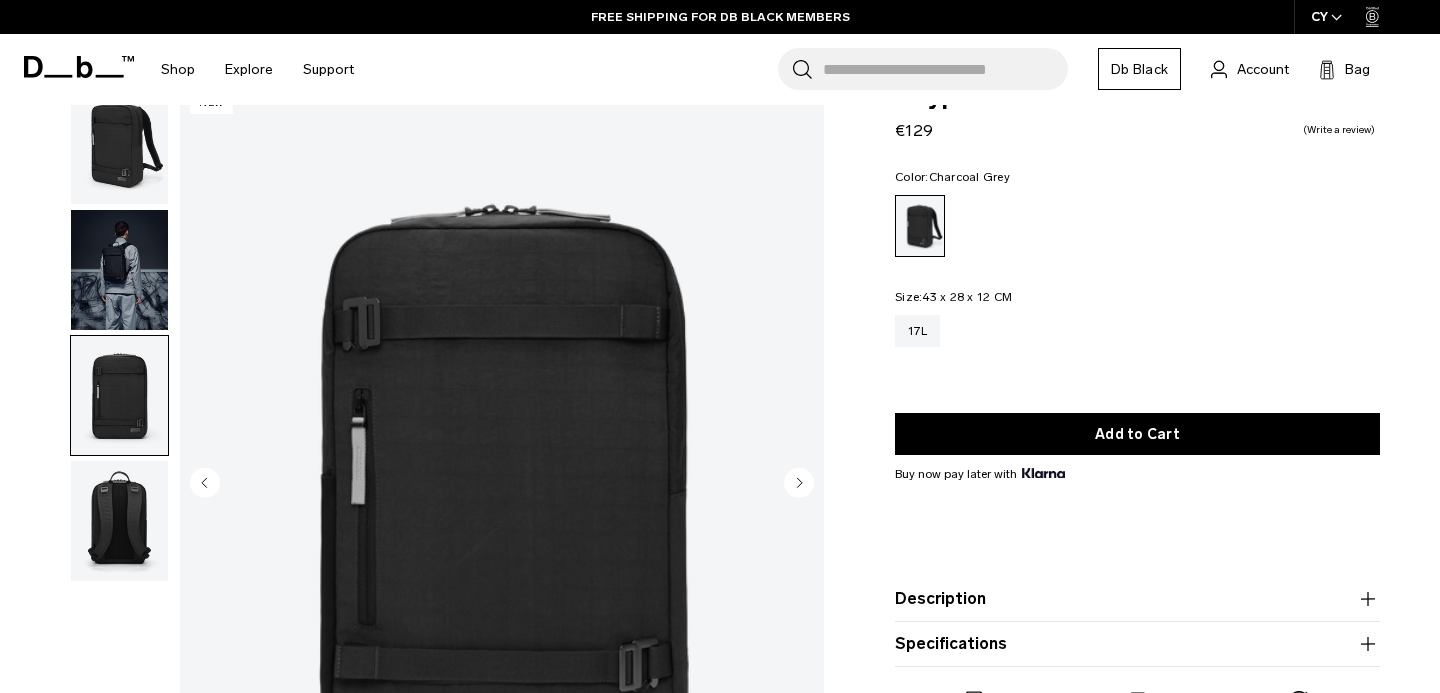 click at bounding box center (119, 270) 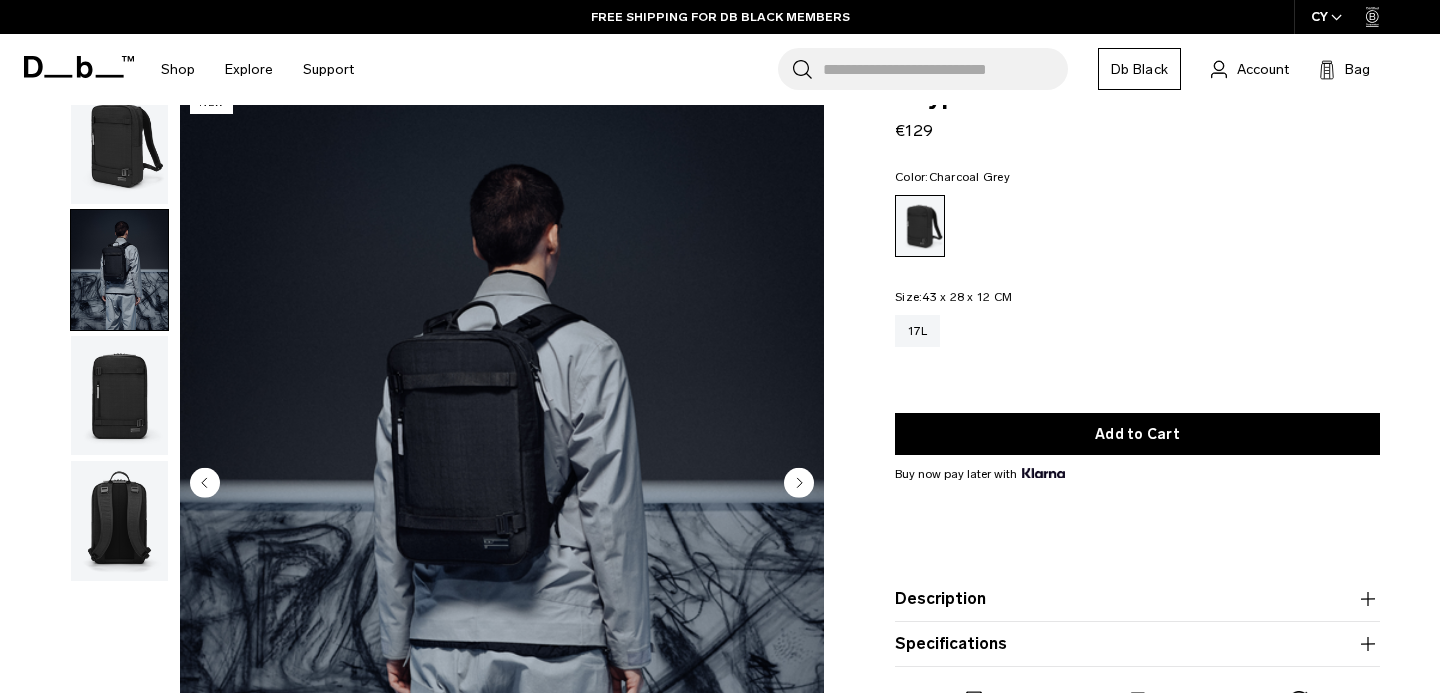 click at bounding box center (119, 144) 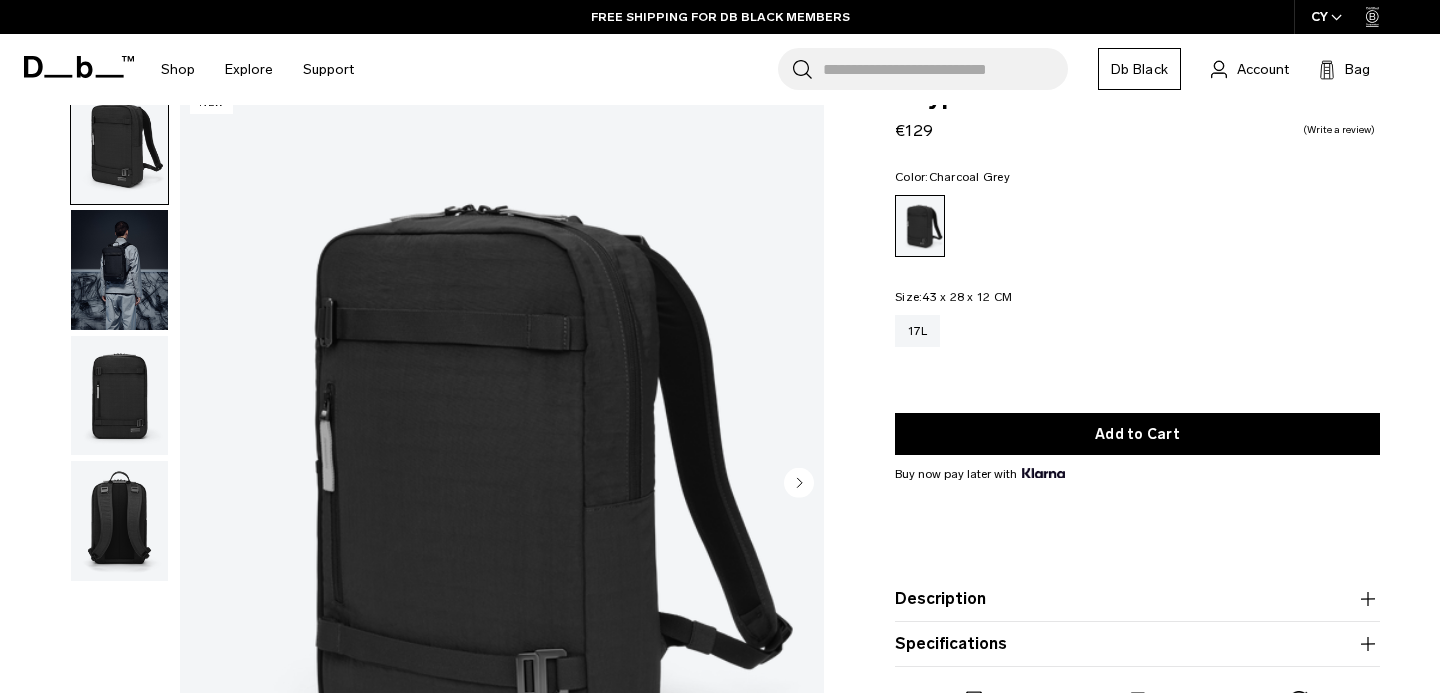 scroll, scrollTop: 468, scrollLeft: 0, axis: vertical 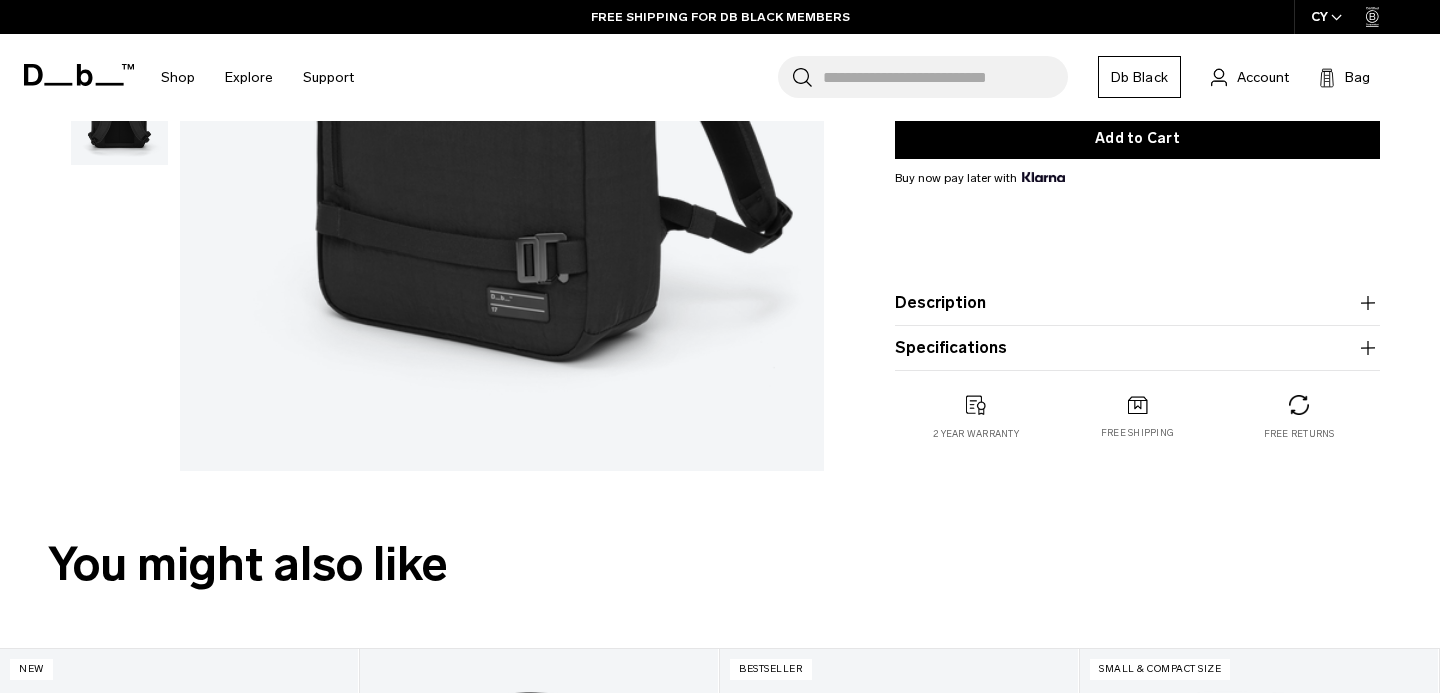 click on "Specifications" at bounding box center (1137, 348) 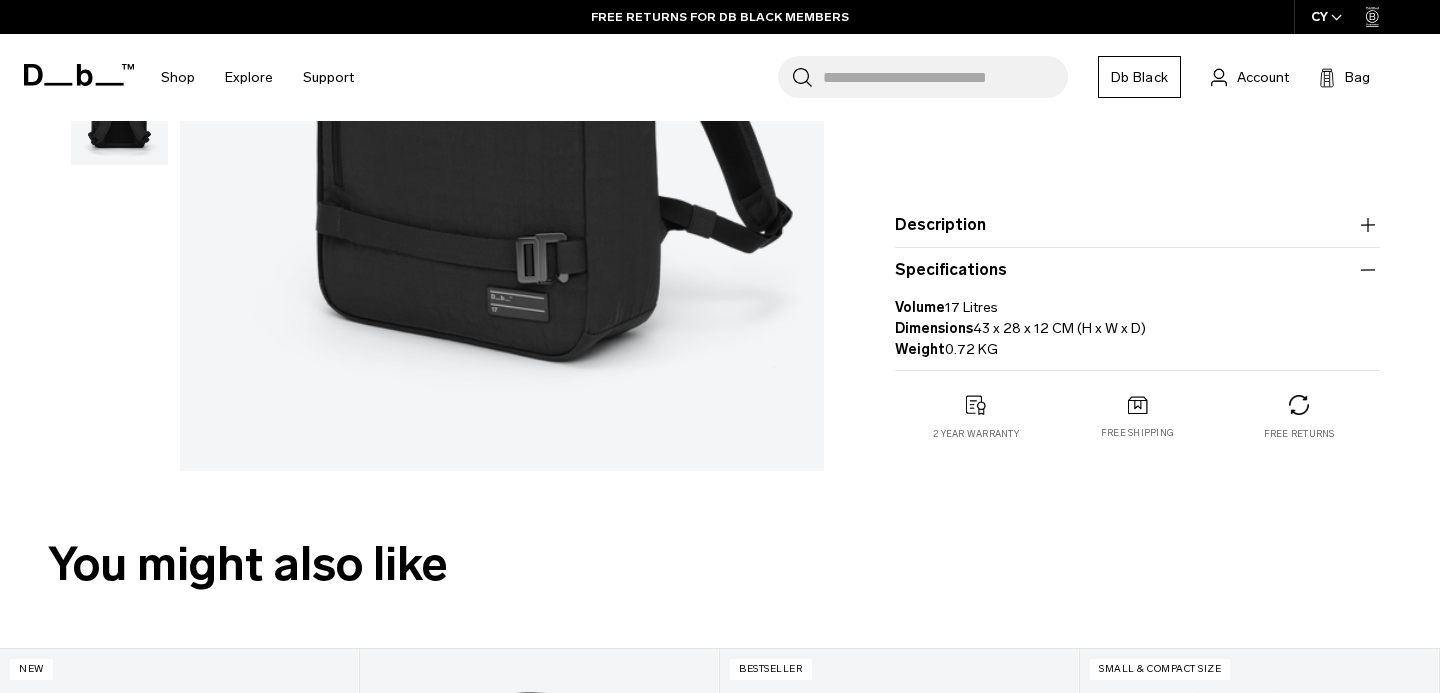 click on "Description" at bounding box center (1137, 225) 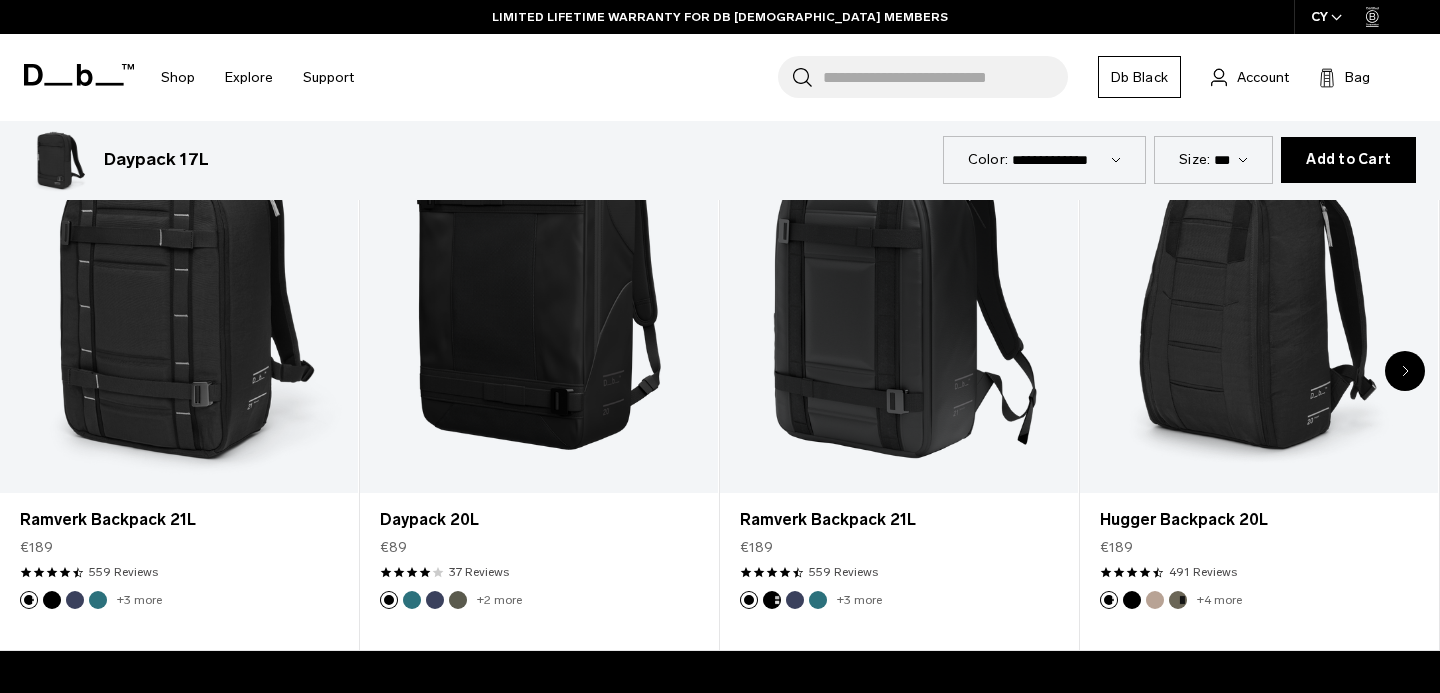 scroll, scrollTop: 1219, scrollLeft: 0, axis: vertical 